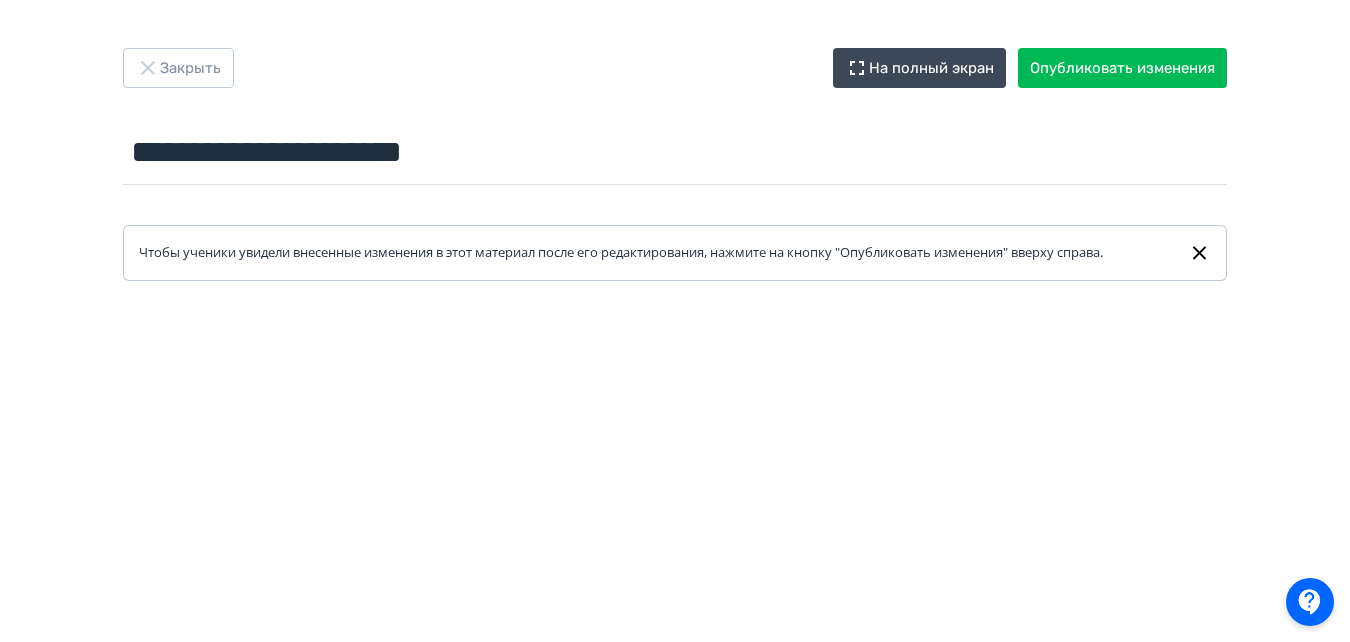 scroll, scrollTop: 0, scrollLeft: 0, axis: both 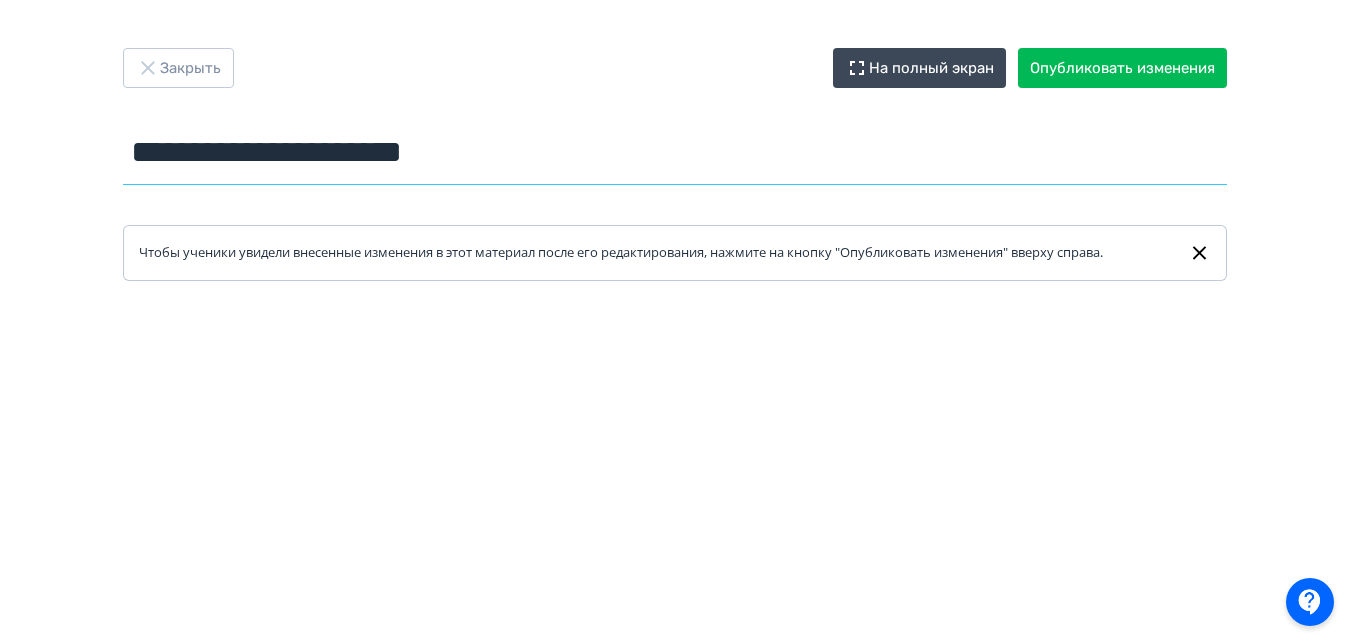 click on "**********" at bounding box center (675, 152) 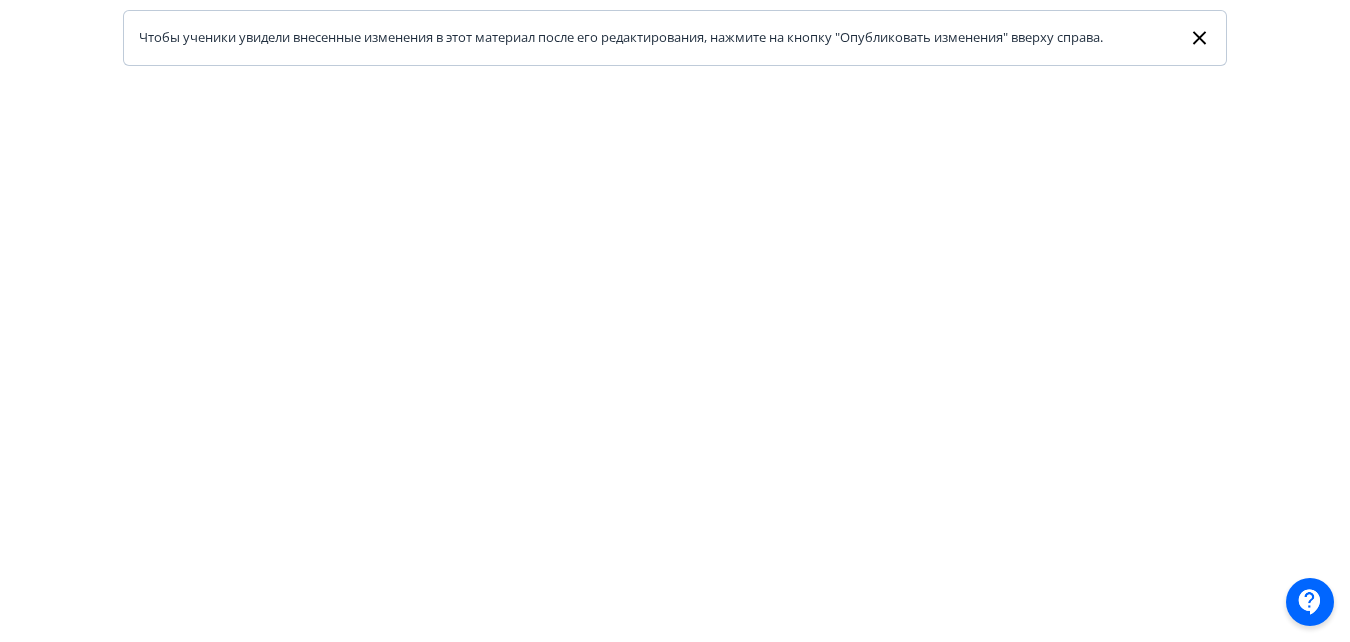 scroll, scrollTop: 222, scrollLeft: 0, axis: vertical 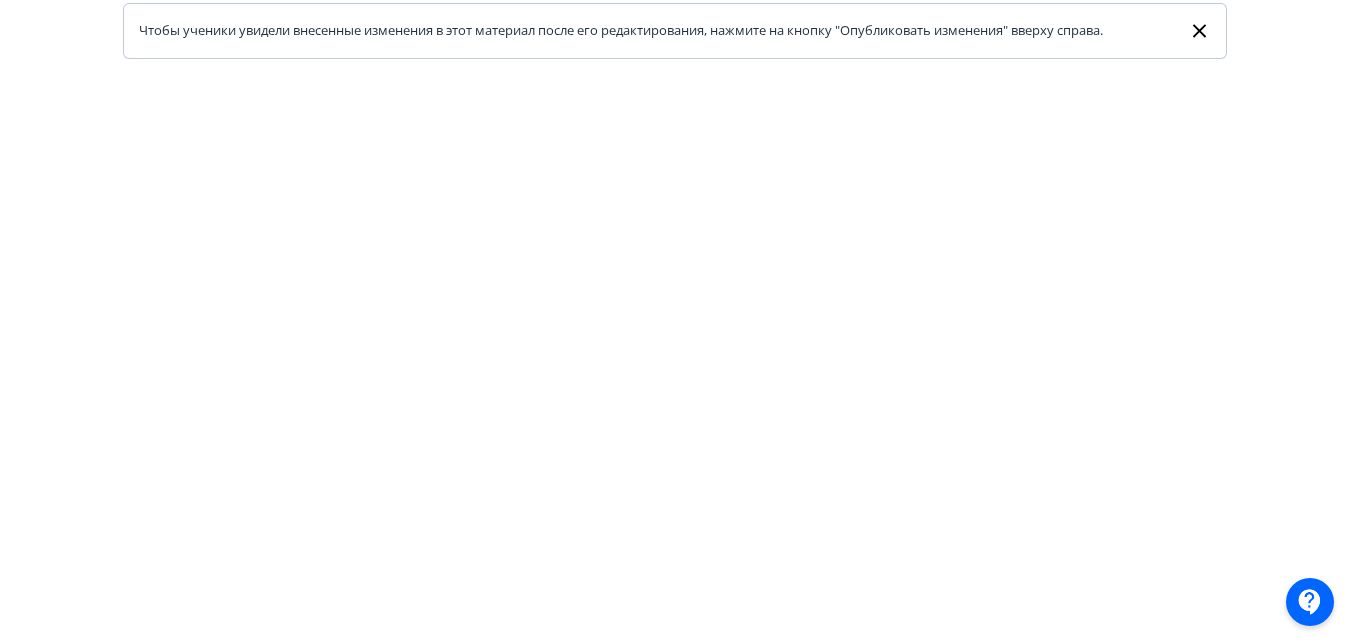 click on "Чтобы ученики увидели внесенные изменения в этот материал после его редактирования, нажмите на кнопку "Опубликовать изменения" вверху справа." at bounding box center (675, 31) 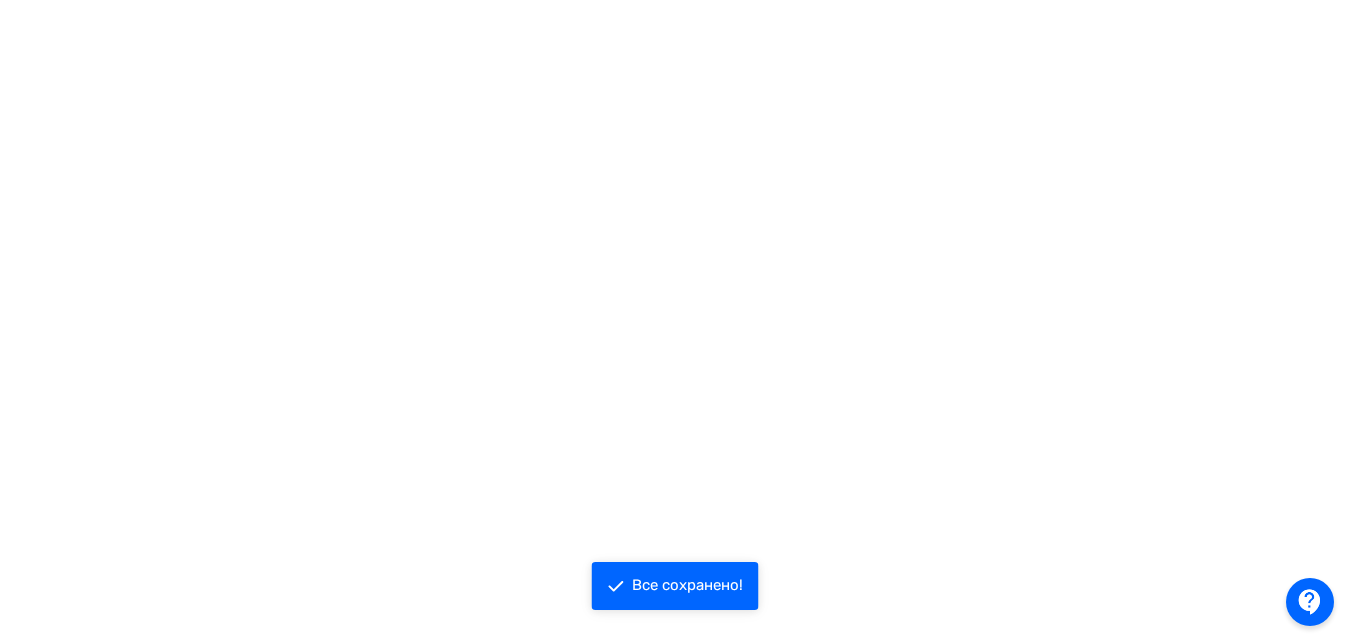 click on "Все сохранено!" at bounding box center (687, 586) 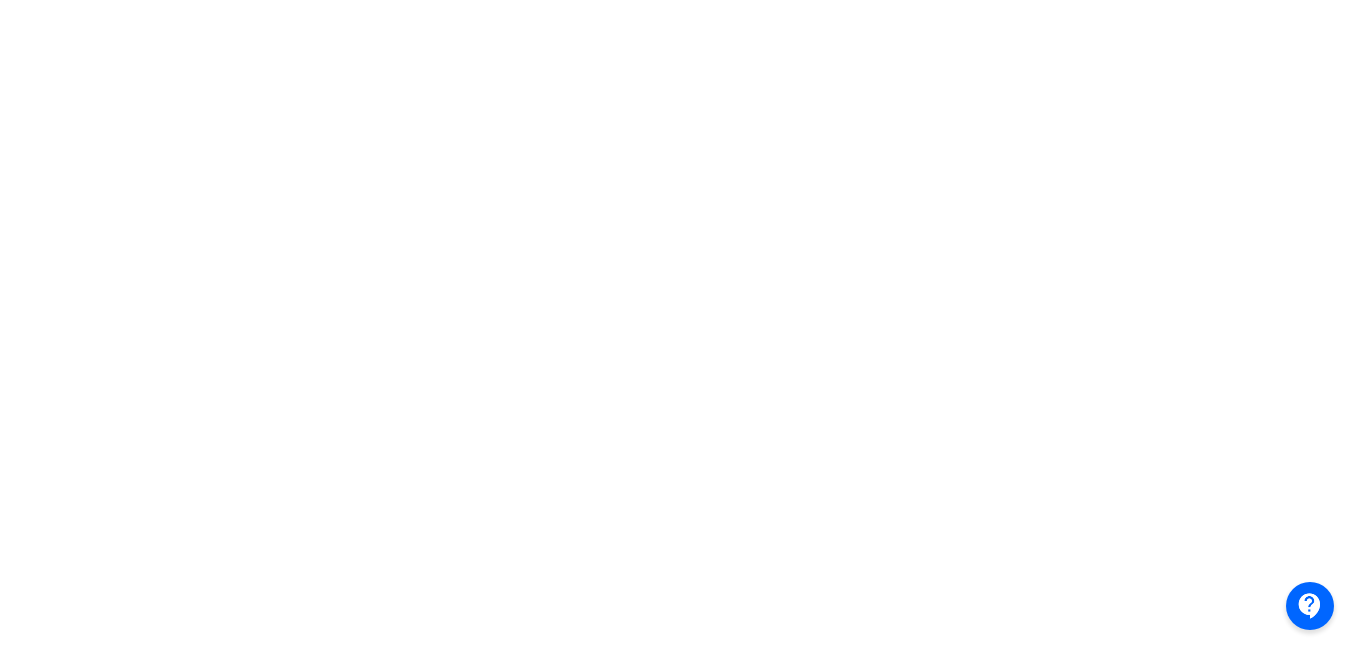 scroll, scrollTop: 0, scrollLeft: 0, axis: both 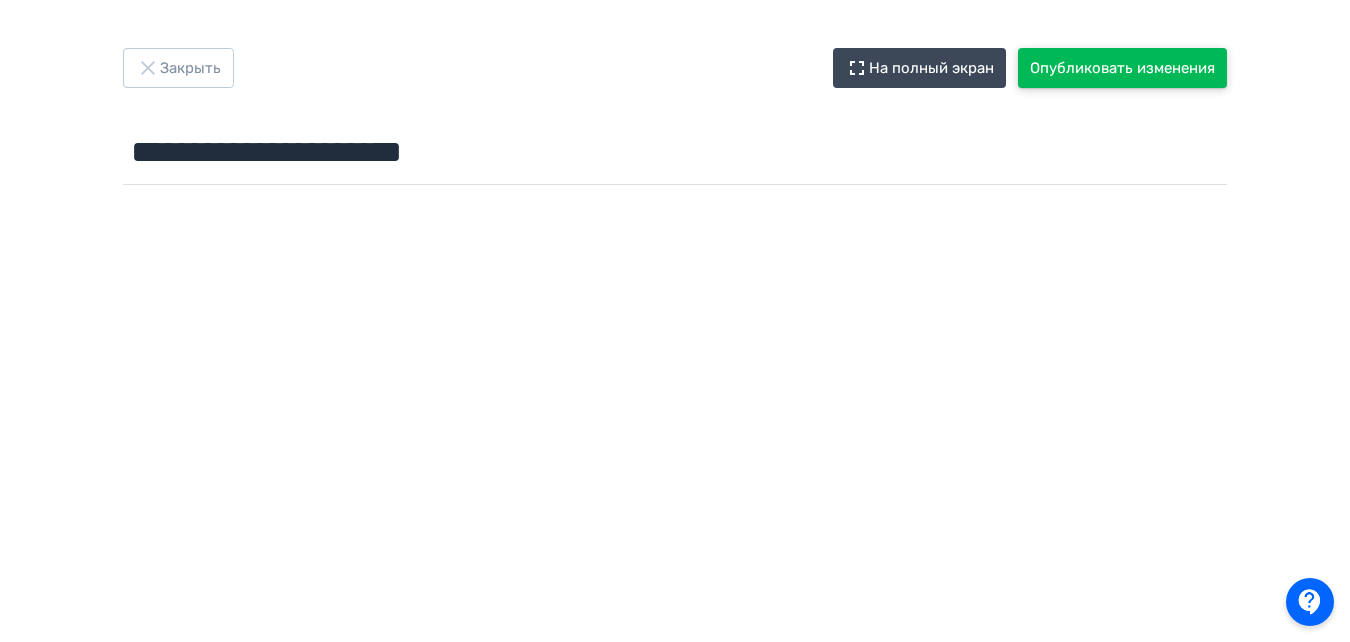 click on "Опубликовать изменения" at bounding box center (1122, 68) 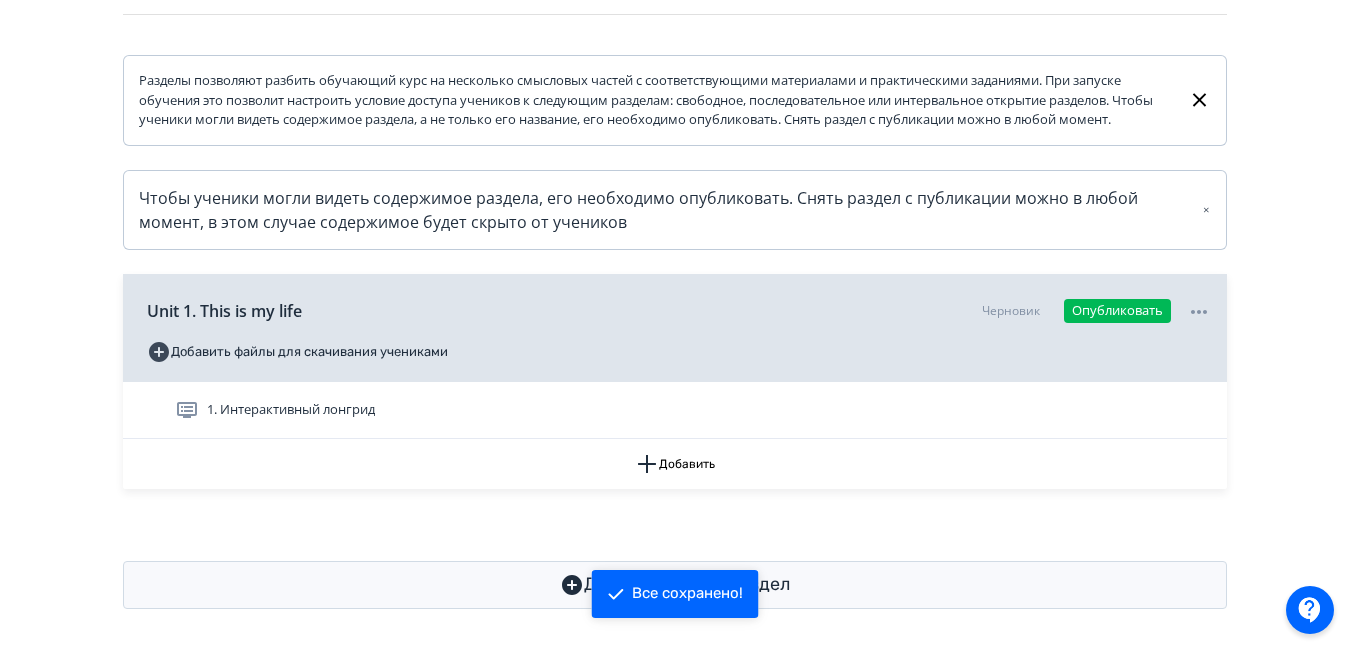 scroll, scrollTop: 317, scrollLeft: 0, axis: vertical 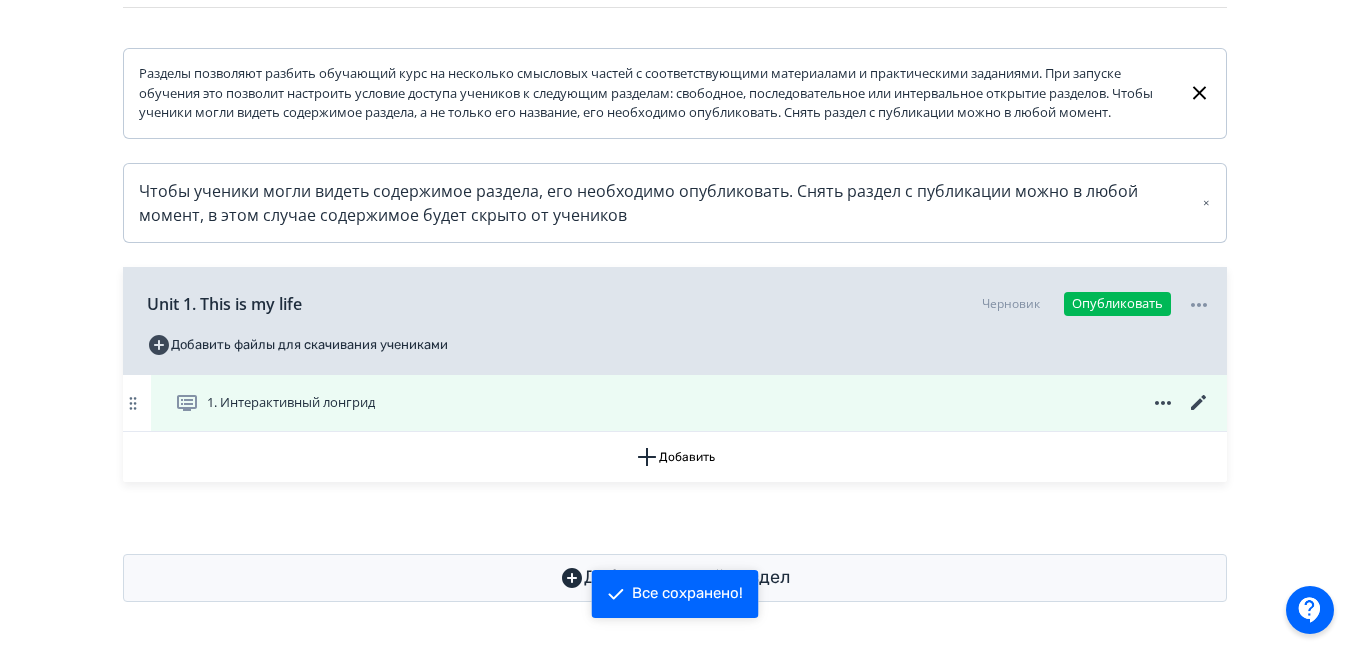 click on "1. Интерактивный лонгрид" at bounding box center (693, 403) 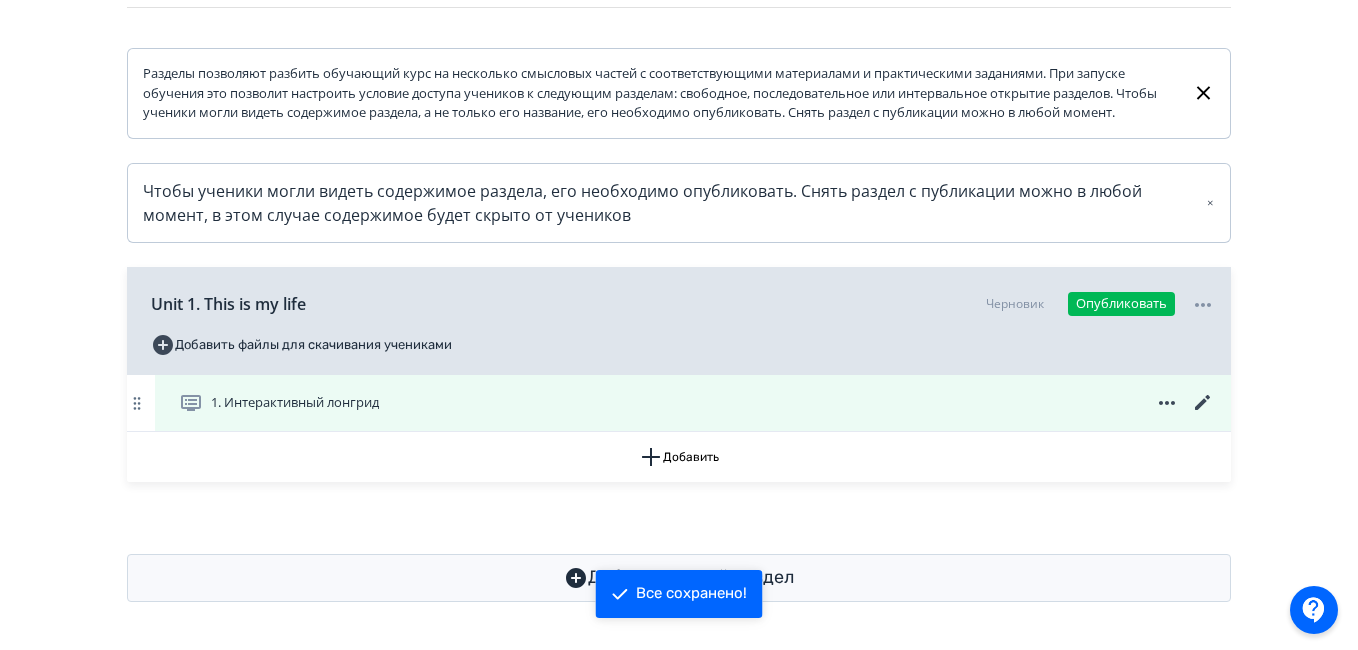 scroll, scrollTop: 0, scrollLeft: 0, axis: both 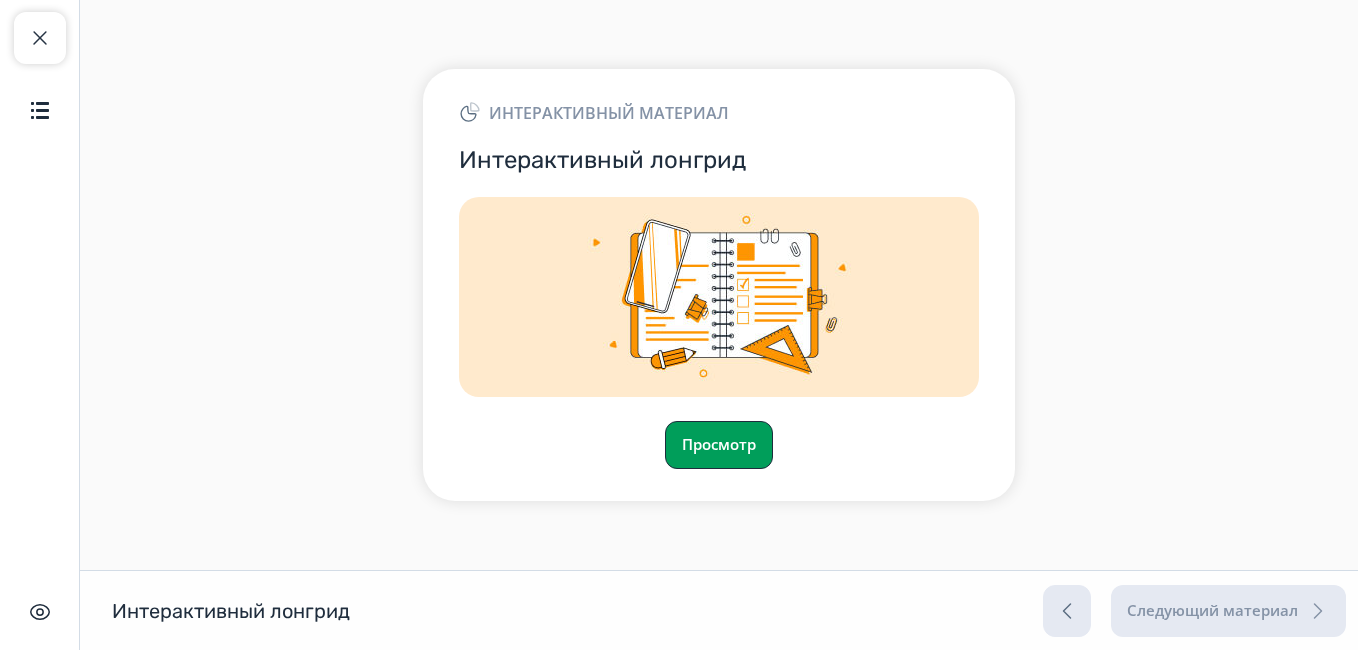 click on "Просмотр" at bounding box center [719, 445] 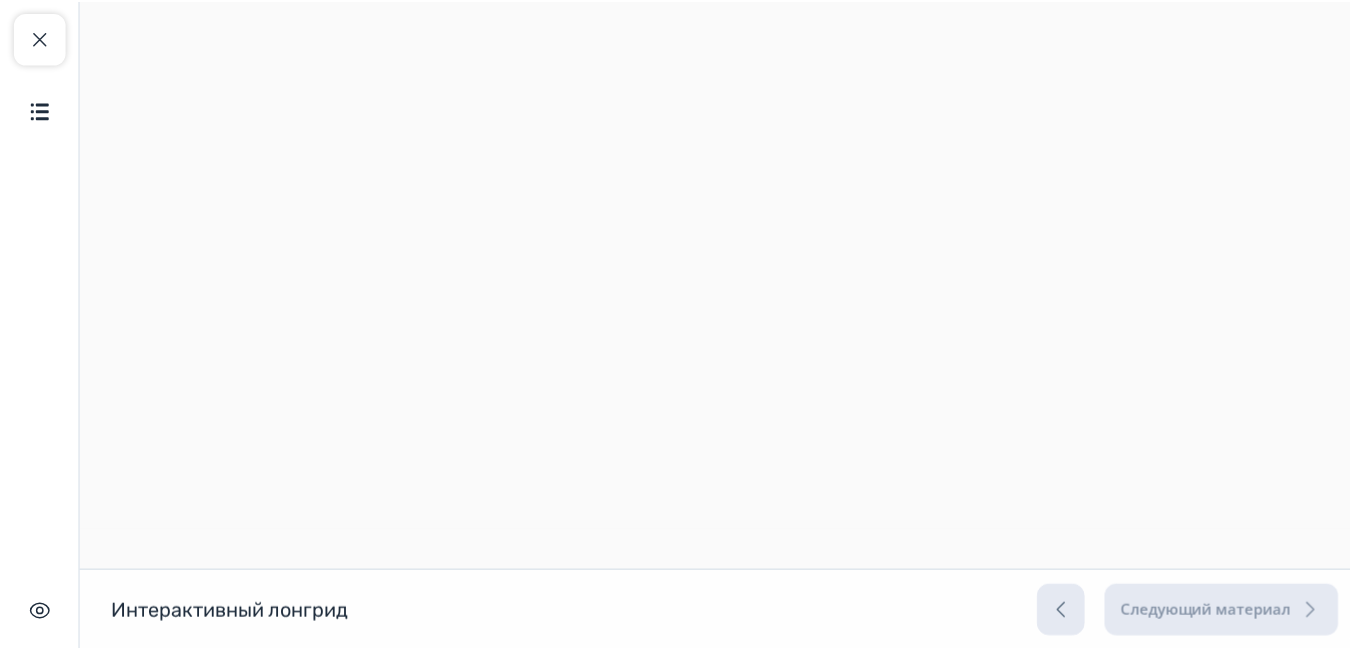 scroll, scrollTop: 0, scrollLeft: 0, axis: both 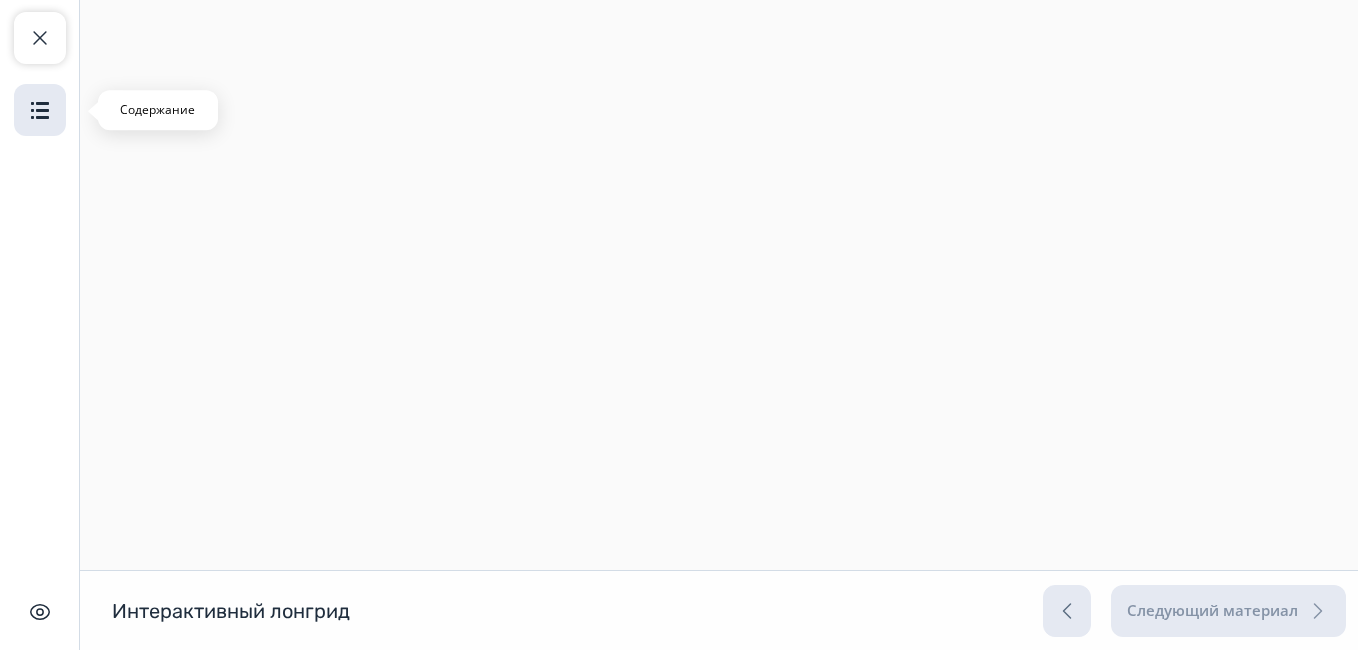 click at bounding box center [40, 110] 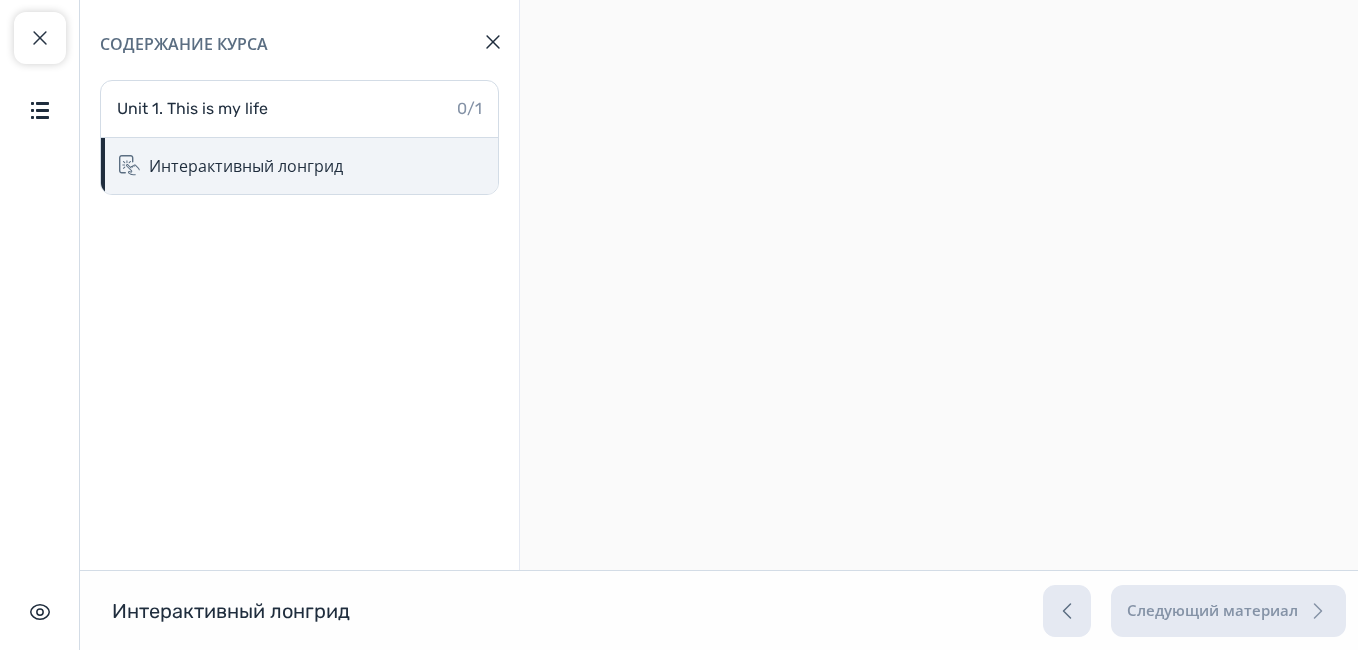 click on "Интерактивный лонгрид" at bounding box center [246, 166] 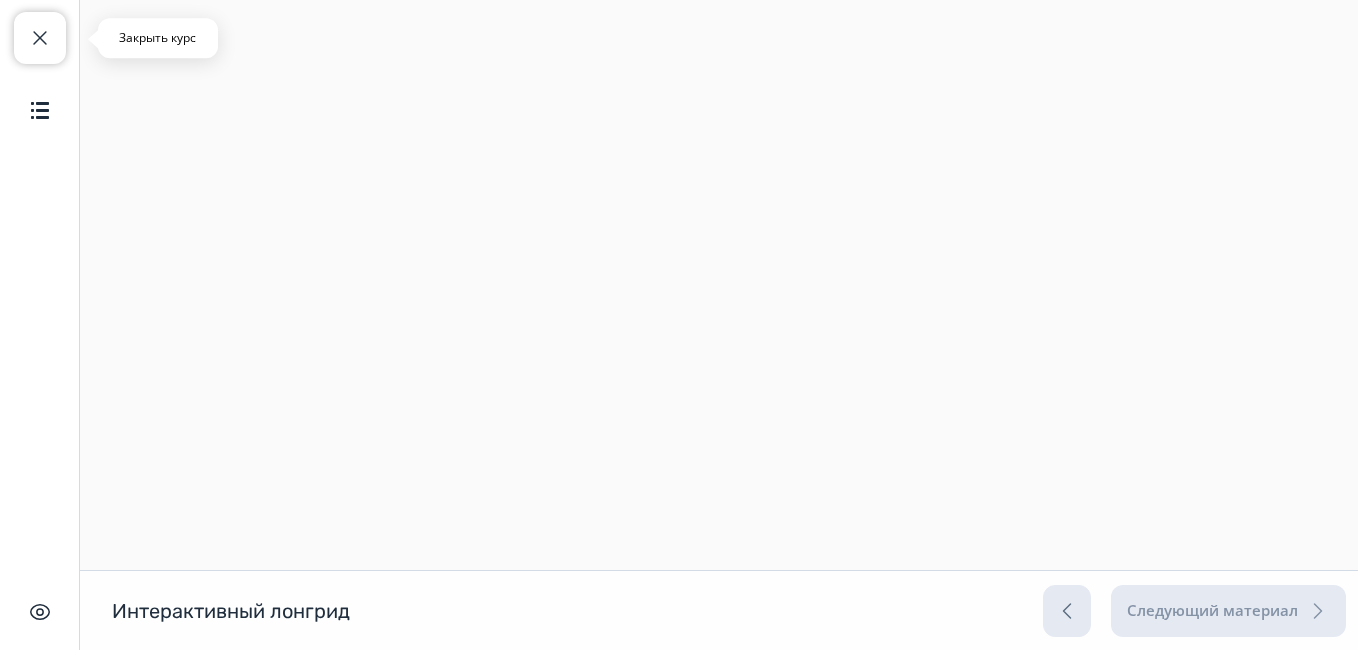 click on "Закрыть курс" at bounding box center [40, 38] 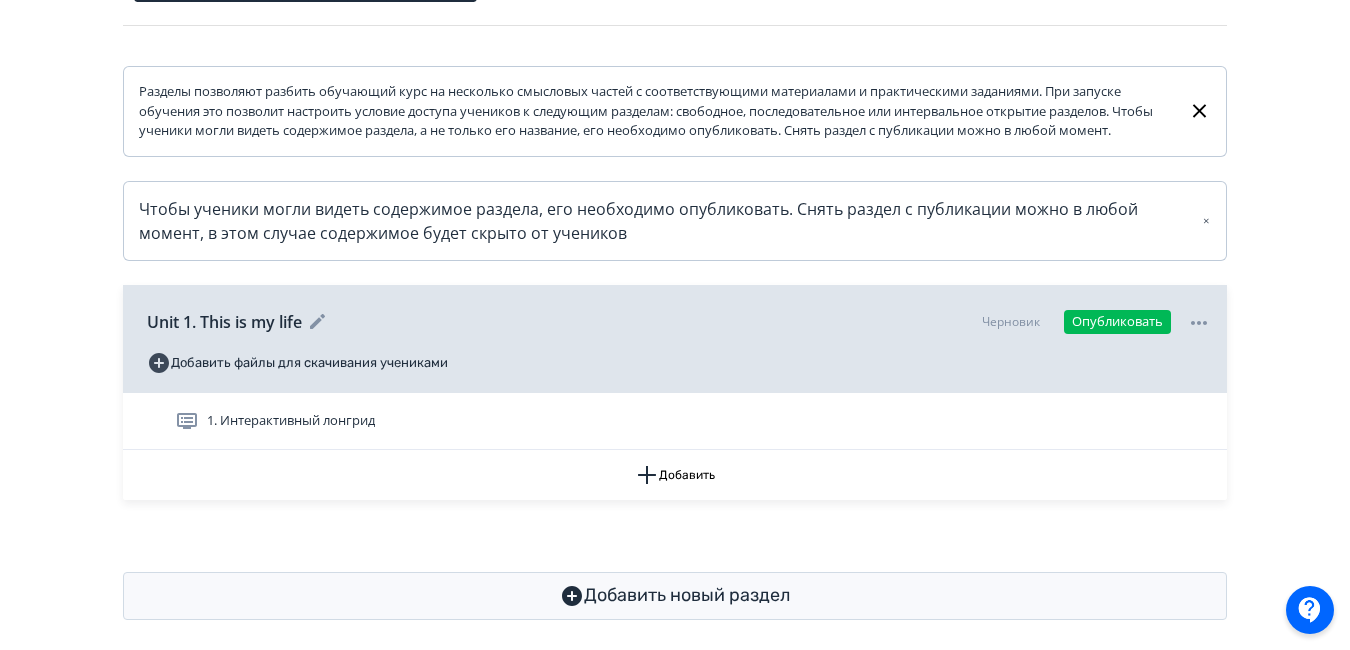 scroll, scrollTop: 281, scrollLeft: 0, axis: vertical 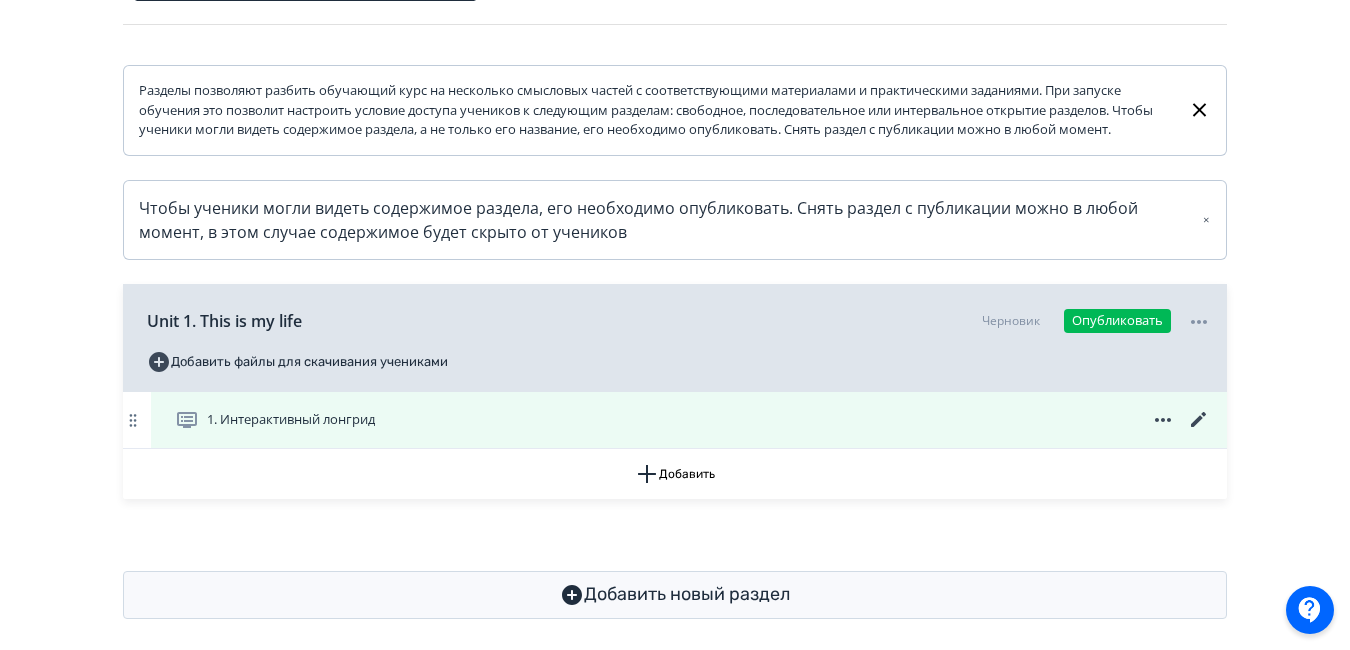 click at bounding box center (1163, 420) 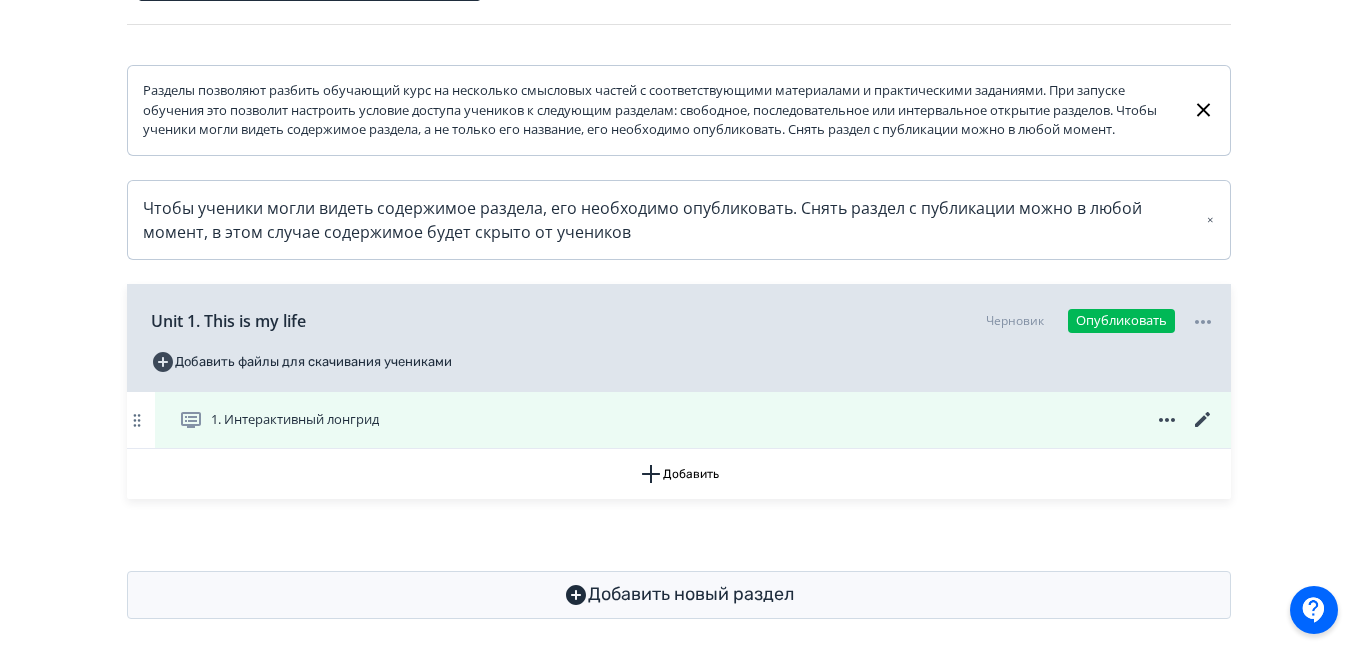 scroll, scrollTop: 0, scrollLeft: 0, axis: both 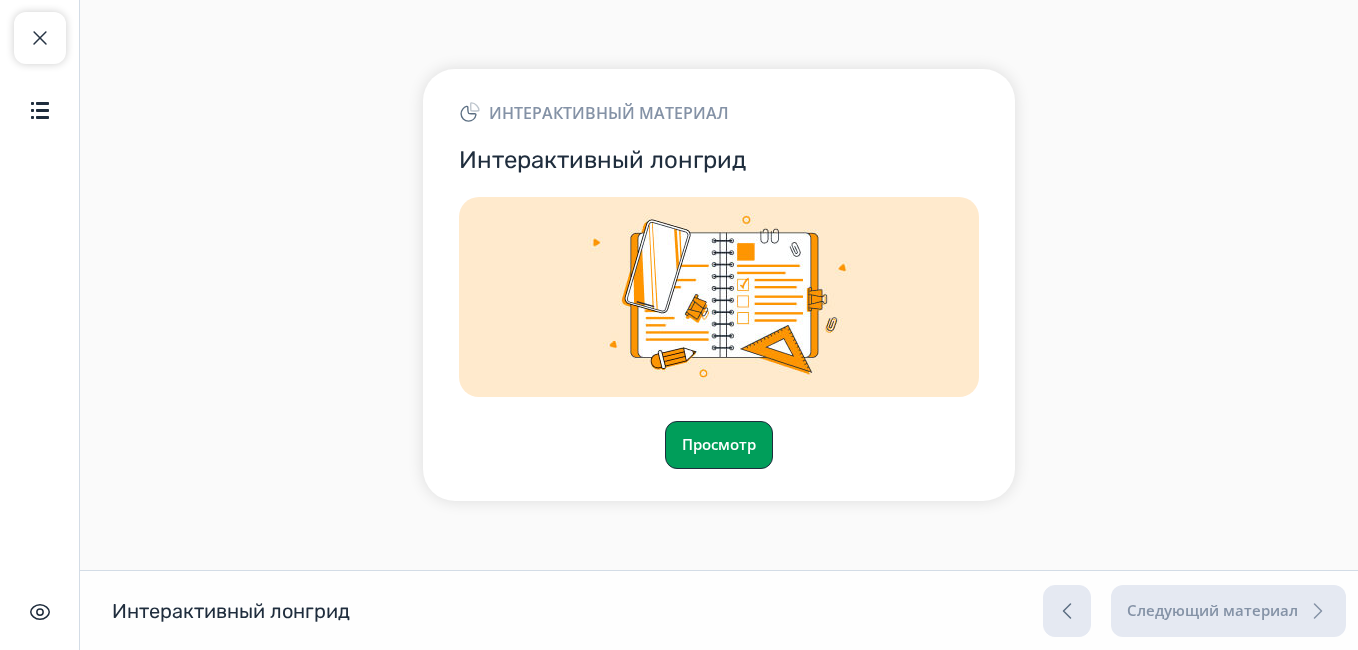 click on "Просмотр" at bounding box center [719, 445] 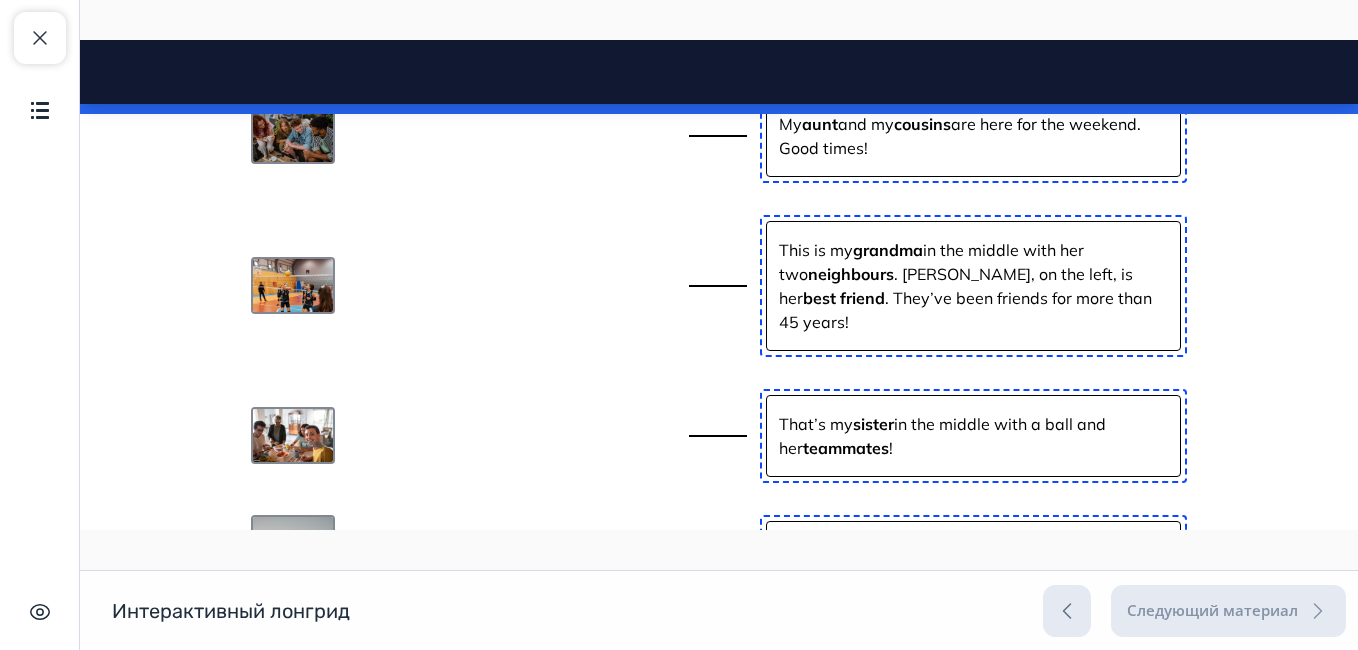 scroll, scrollTop: 662, scrollLeft: 0, axis: vertical 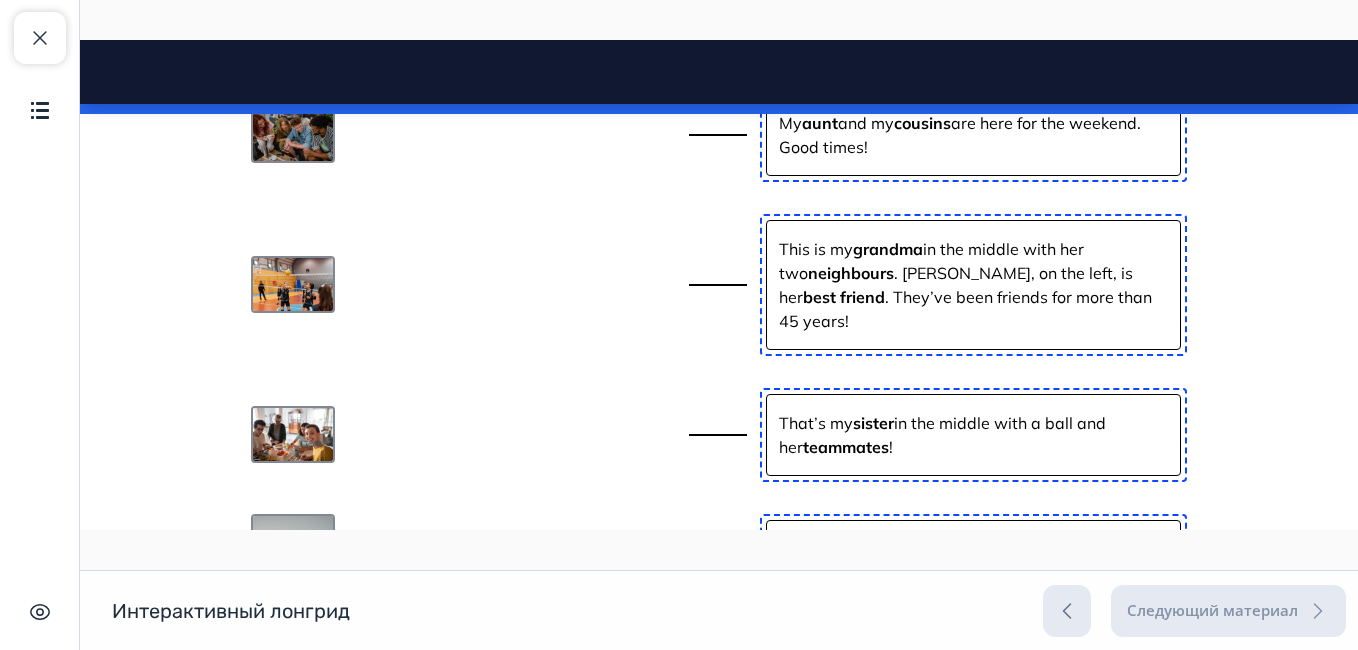 type 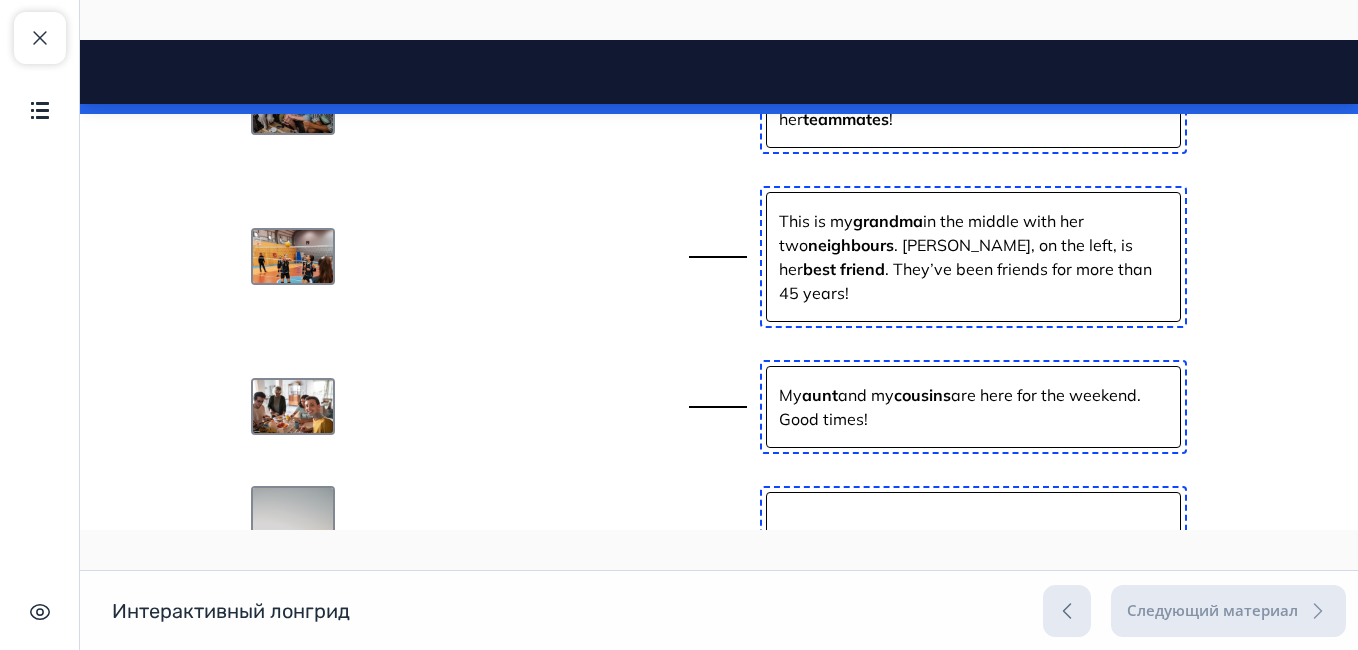 scroll, scrollTop: 689, scrollLeft: 0, axis: vertical 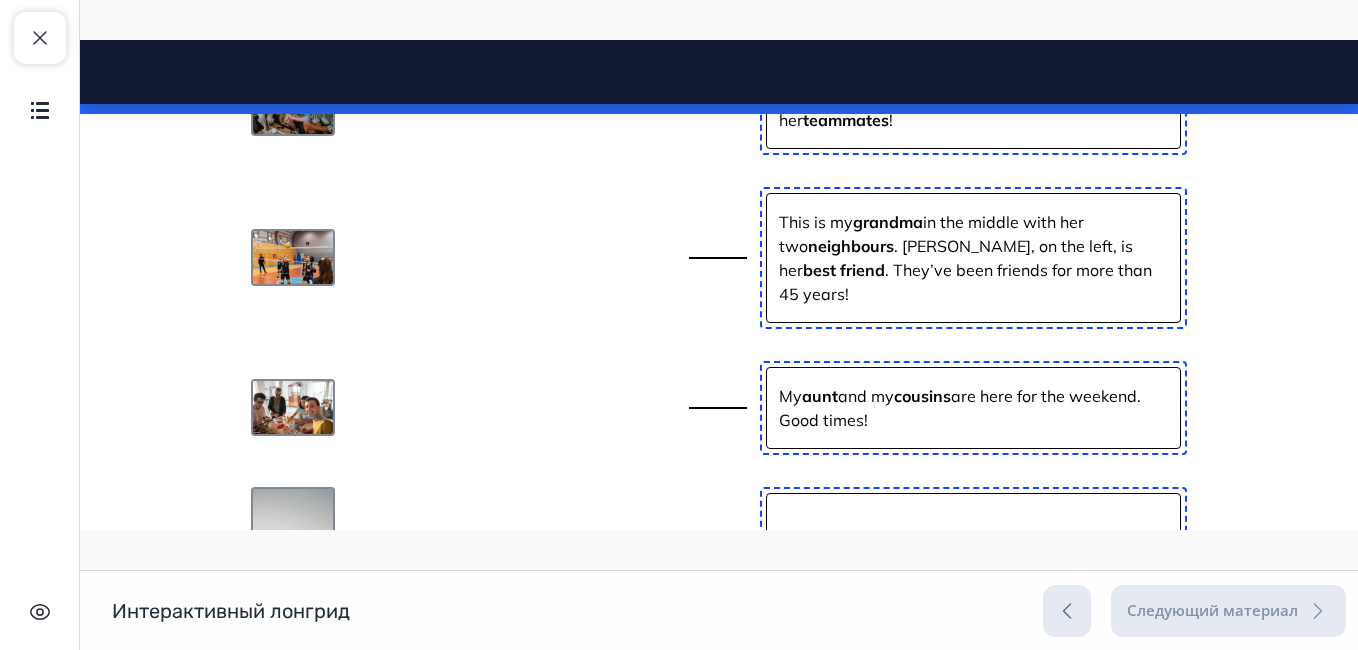 type 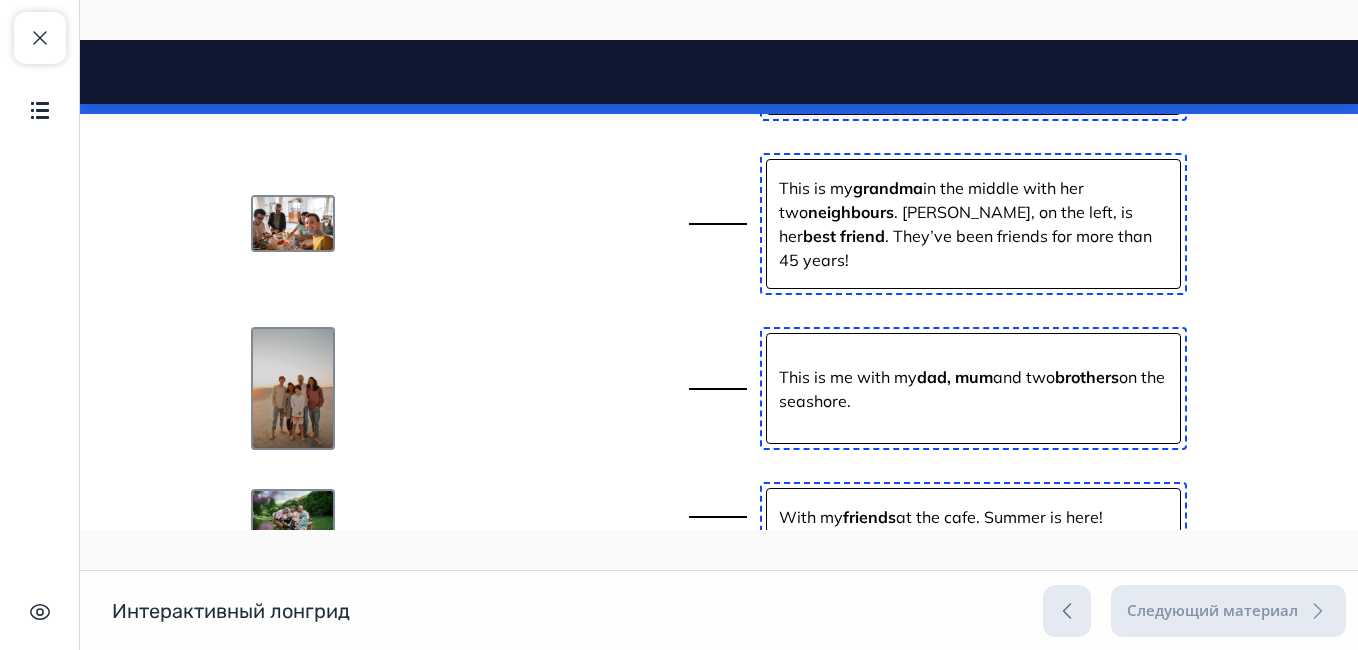 scroll, scrollTop: 850, scrollLeft: 0, axis: vertical 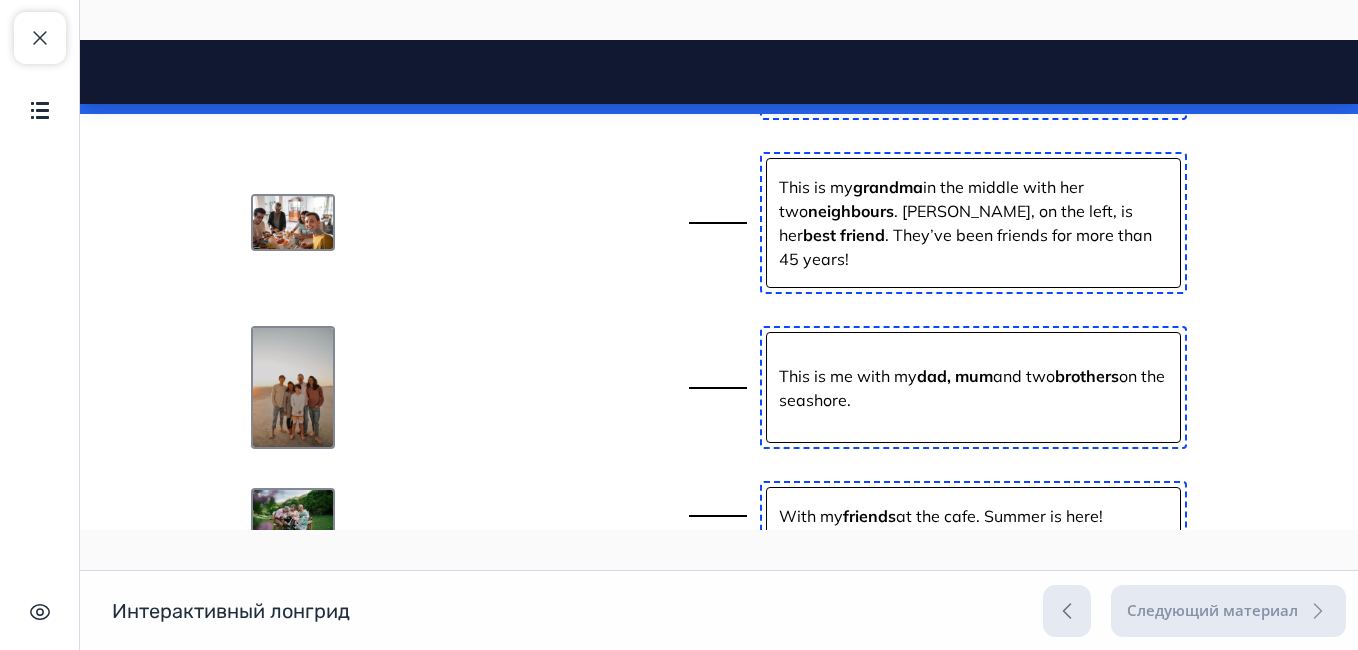 type 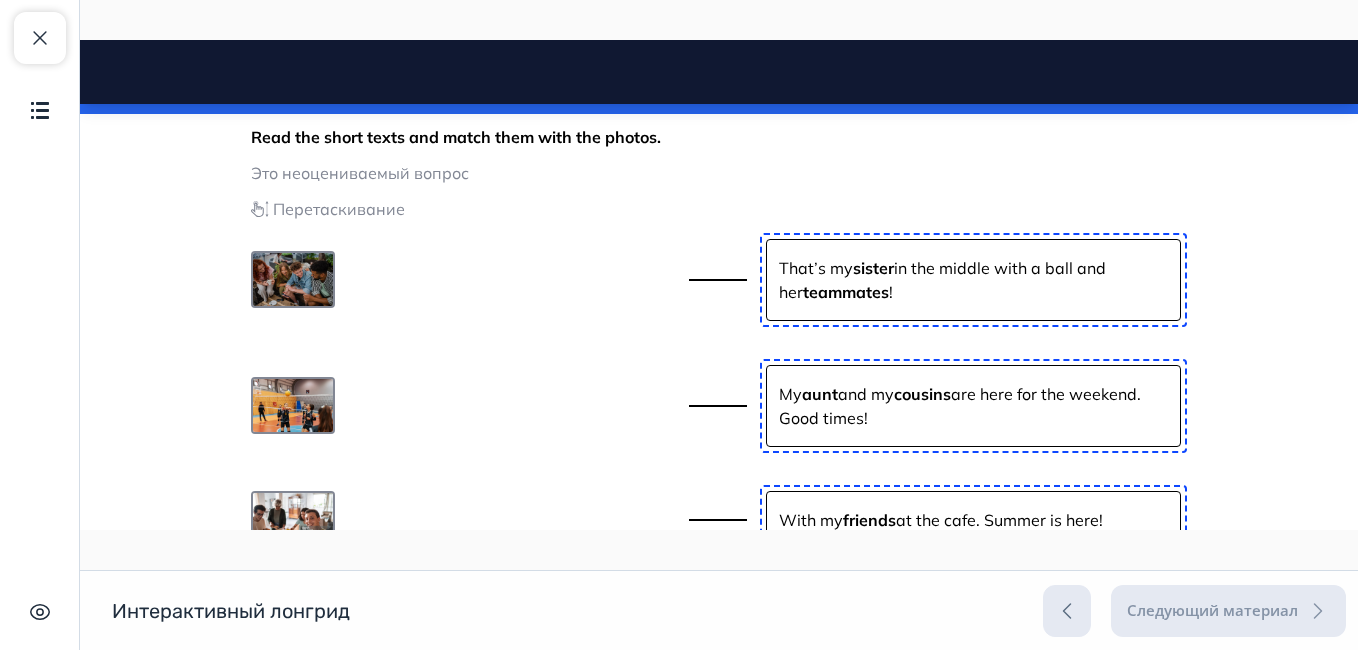 scroll, scrollTop: 510, scrollLeft: 0, axis: vertical 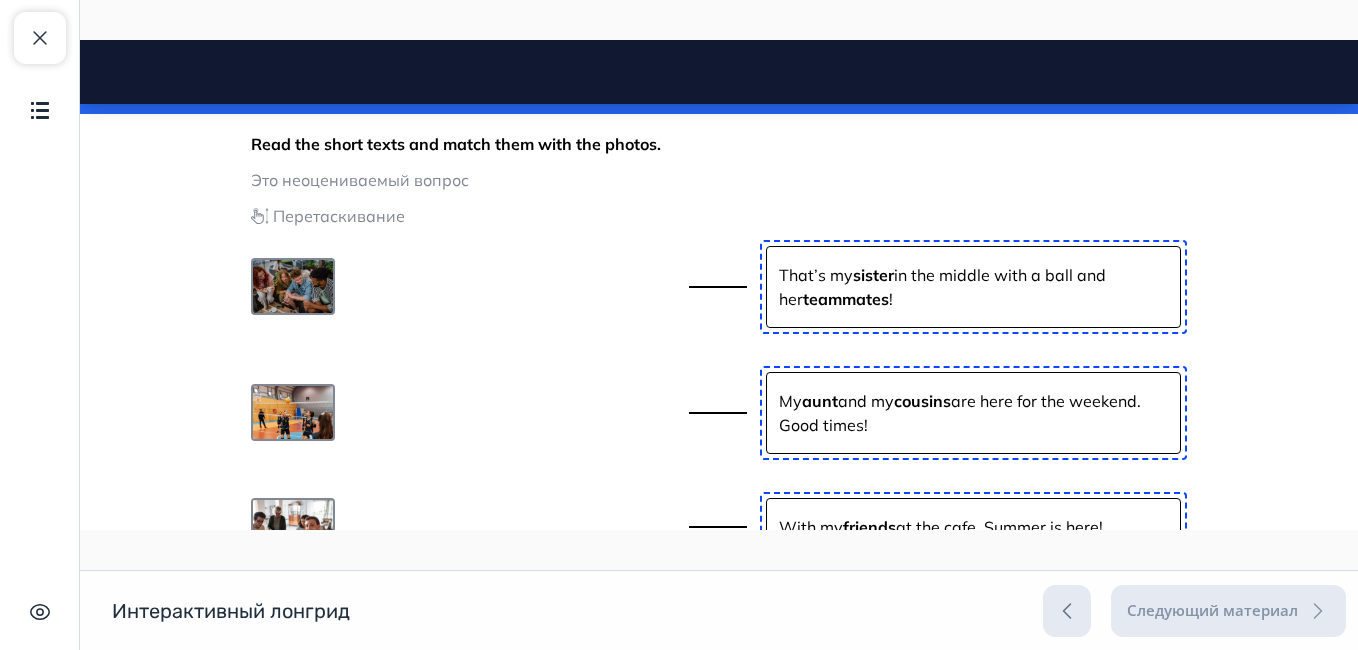 click on "My  aunt  and my  cousins  are here for the weekend. Good times!" at bounding box center (973, 413) 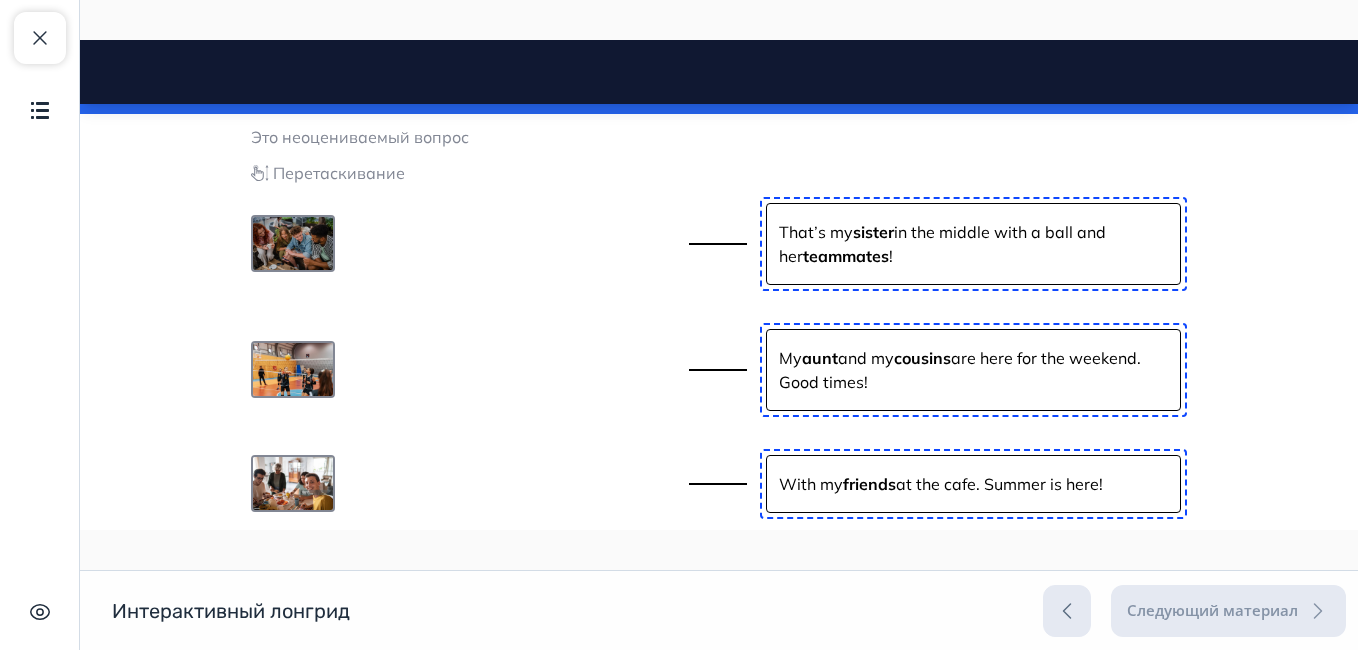 scroll, scrollTop: 570, scrollLeft: 0, axis: vertical 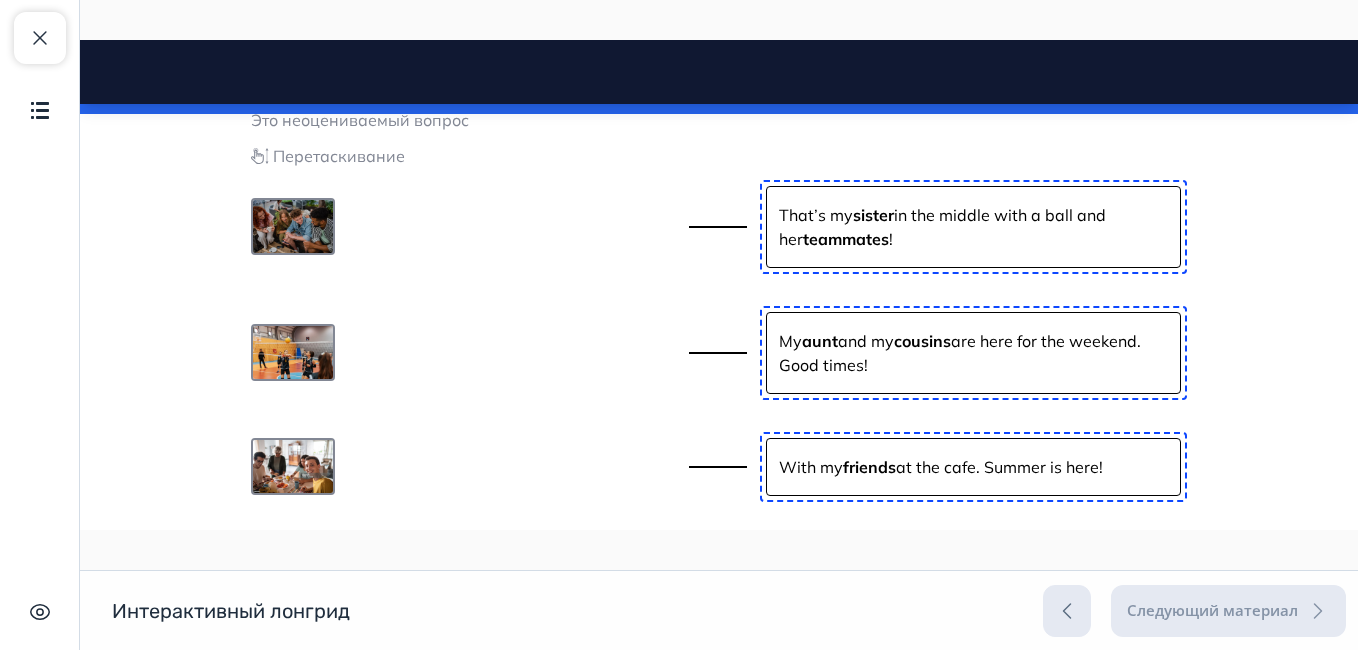 drag, startPoint x: 908, startPoint y: 456, endPoint x: 895, endPoint y: 181, distance: 275.3071 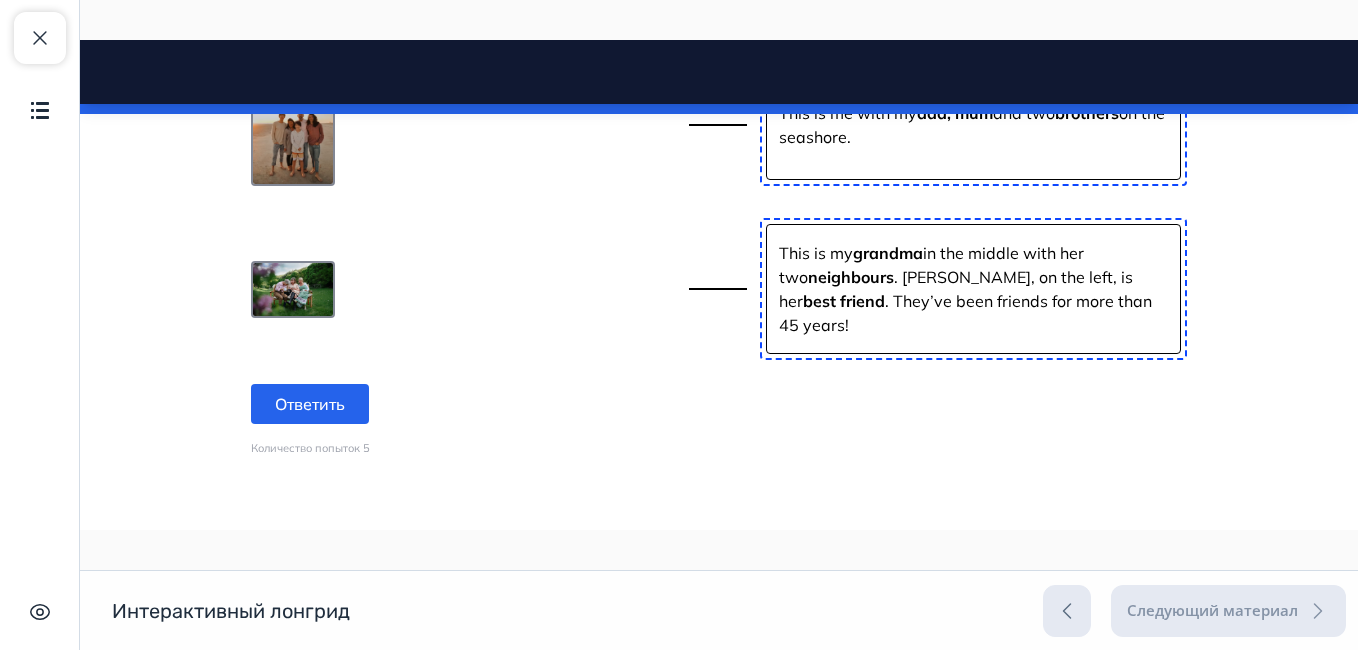 scroll, scrollTop: 1043, scrollLeft: 0, axis: vertical 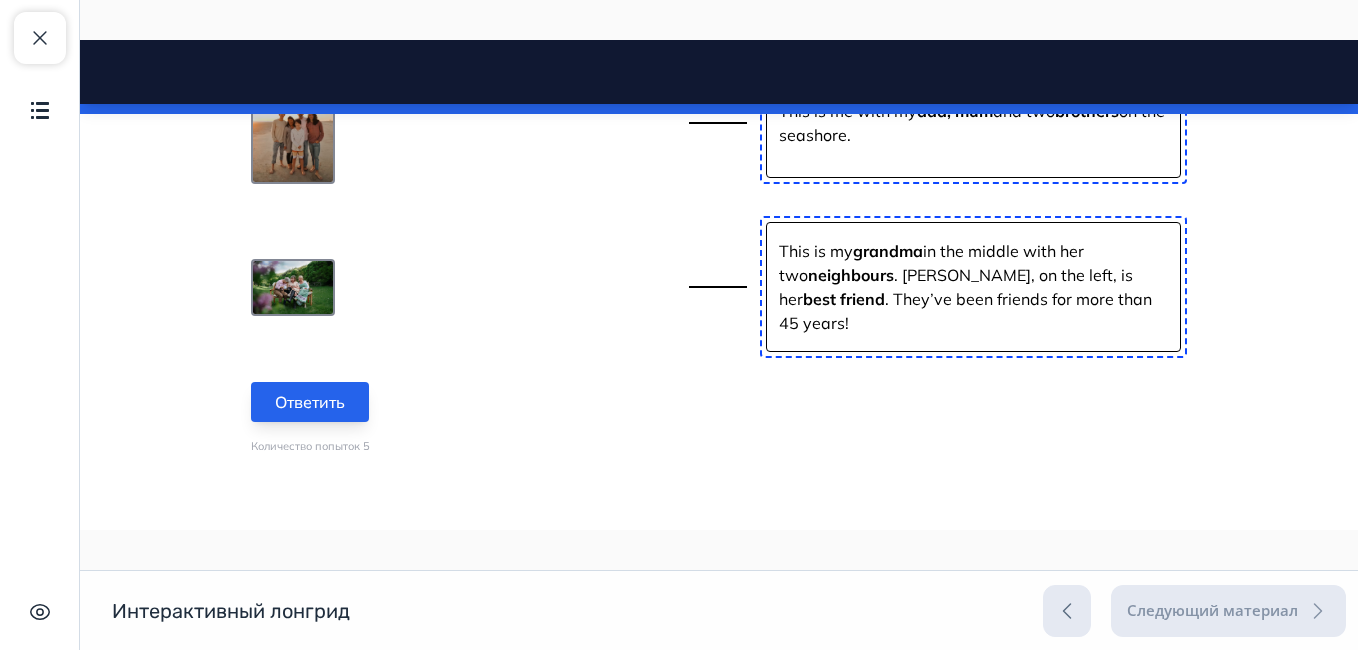 click on "Ответить" at bounding box center [310, 402] 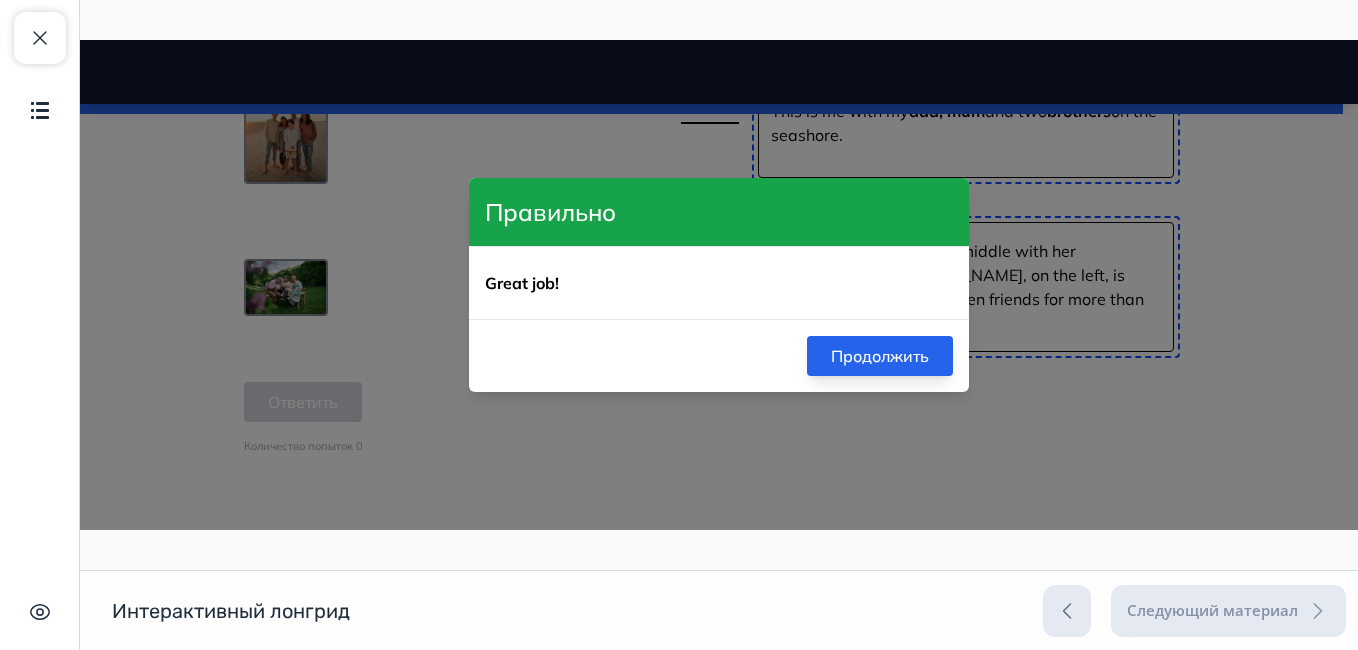 click on "Продолжить" at bounding box center [880, 356] 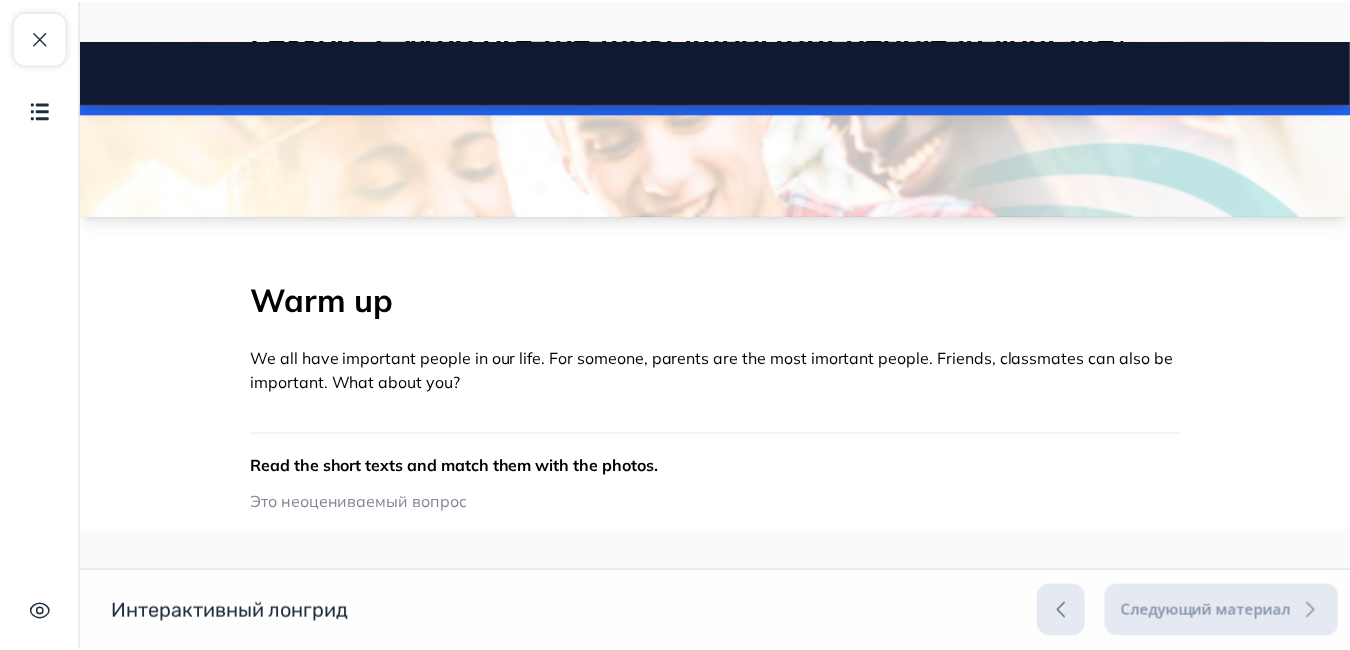 scroll, scrollTop: 0, scrollLeft: 0, axis: both 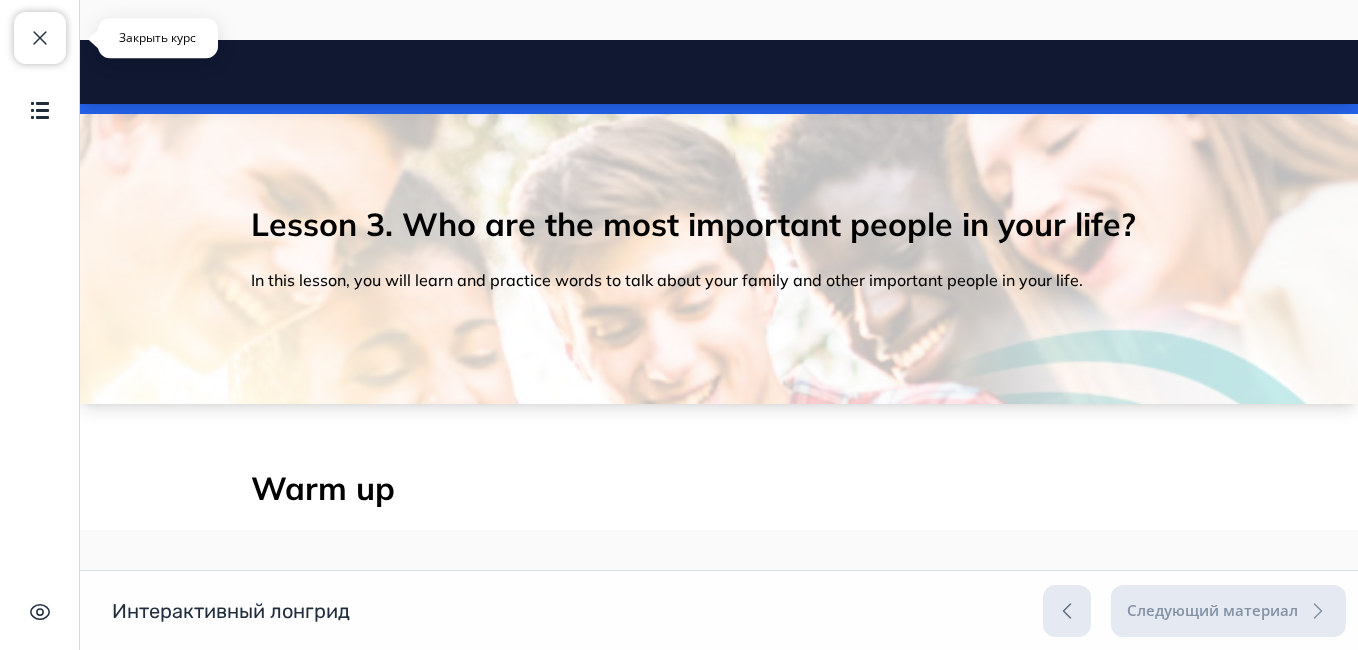click at bounding box center (40, 38) 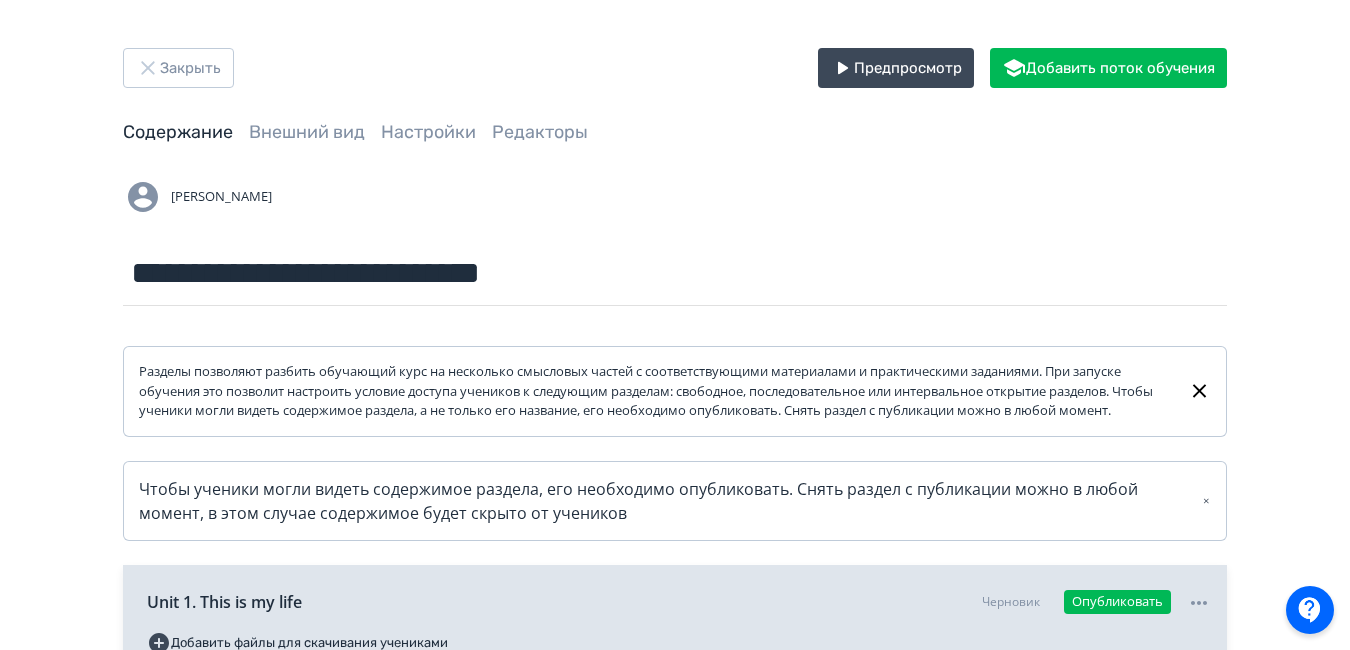 scroll, scrollTop: 317, scrollLeft: 0, axis: vertical 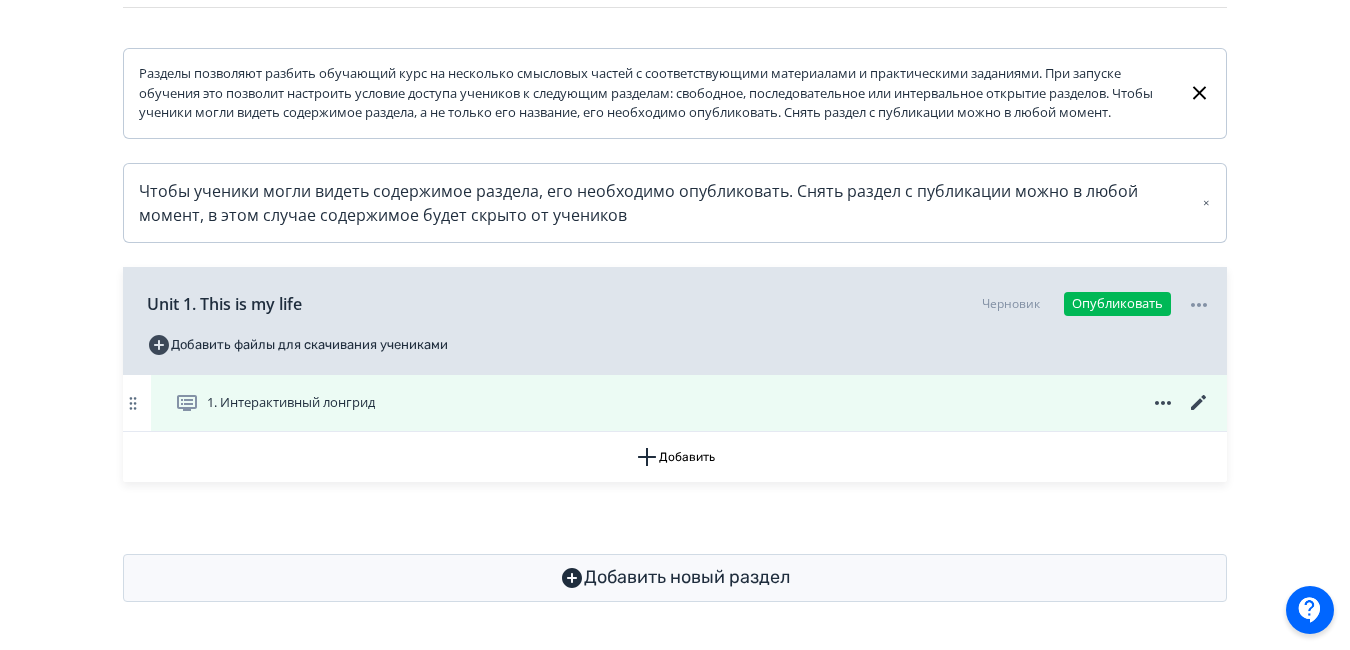 click on "1. Интерактивный лонгрид" at bounding box center (689, 403) 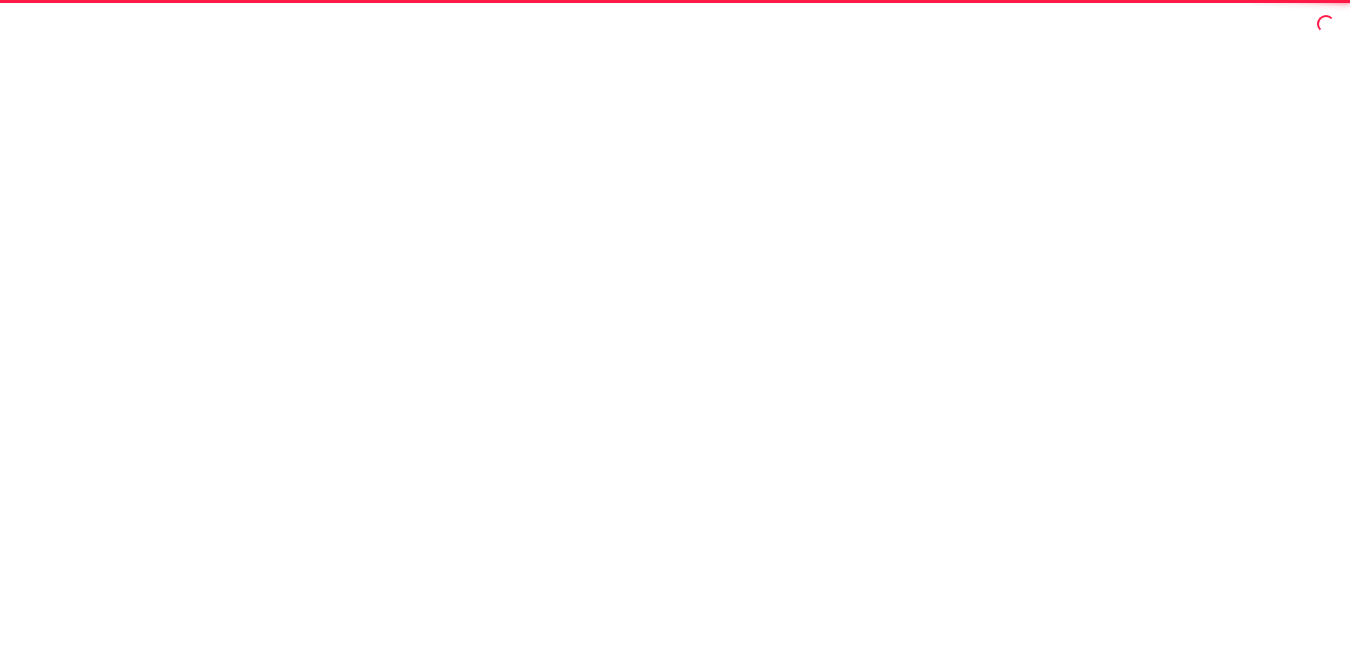 scroll, scrollTop: 0, scrollLeft: 0, axis: both 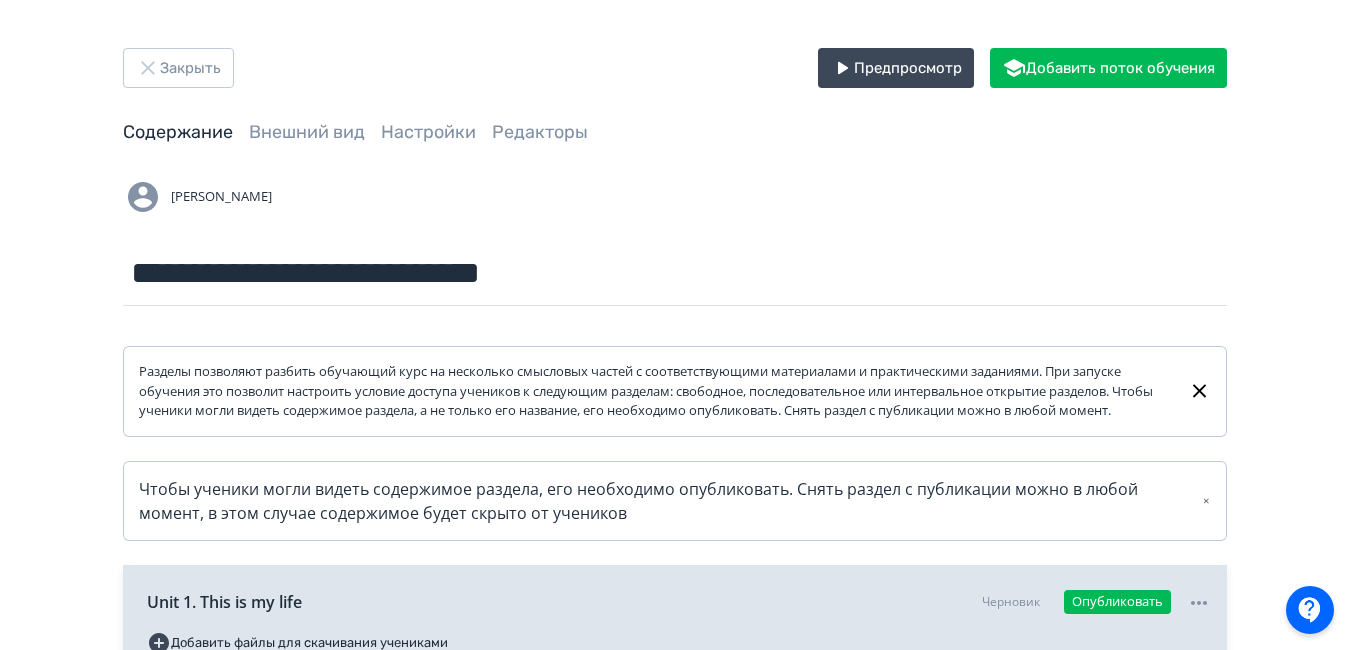 click on "Разделы позволяют разбить обучающий курс на несколько смысловых частей с соответствующими материалами и практическими заданиями. При запуске обучения это позволит настроить условие доступа учеников к следующим разделам: свободное, последовательное или интервальное открытие разделов. Чтобы ученики могли видеть содержимое раздела, а не только его название, его необходимо опубликовать. Снять раздел с публикации можно в любой момент." at bounding box center (655, 391) 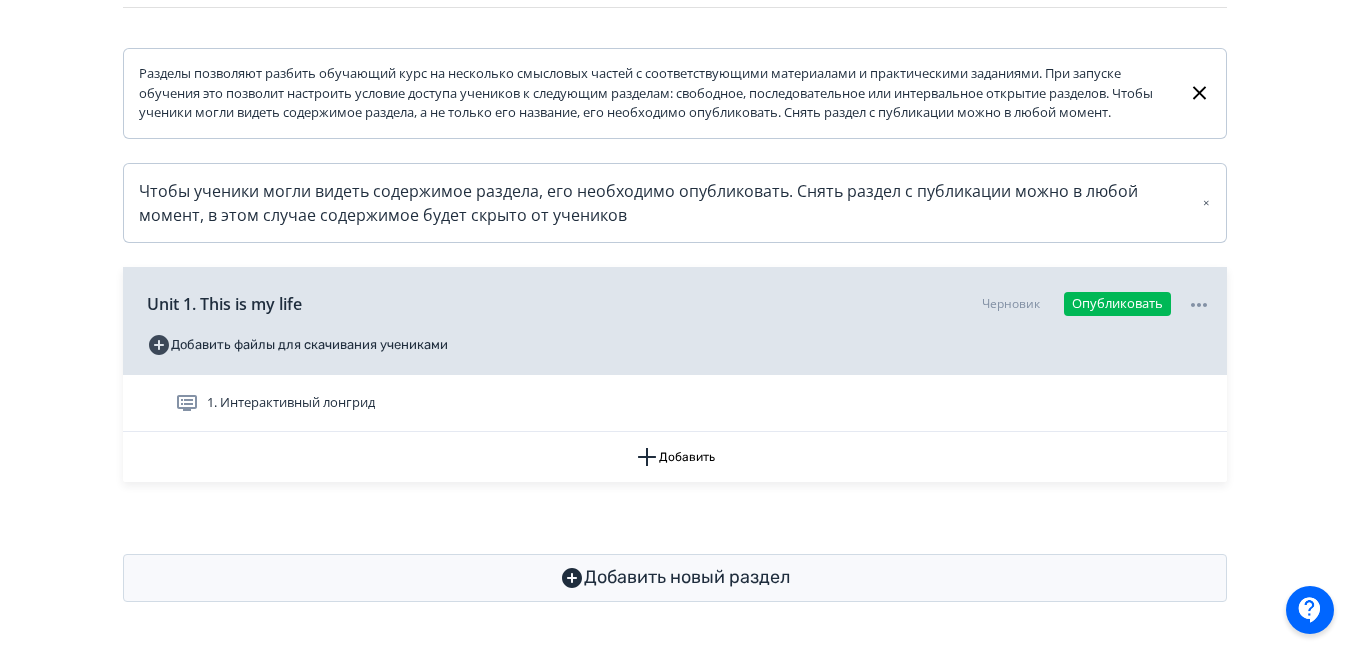 scroll, scrollTop: 317, scrollLeft: 0, axis: vertical 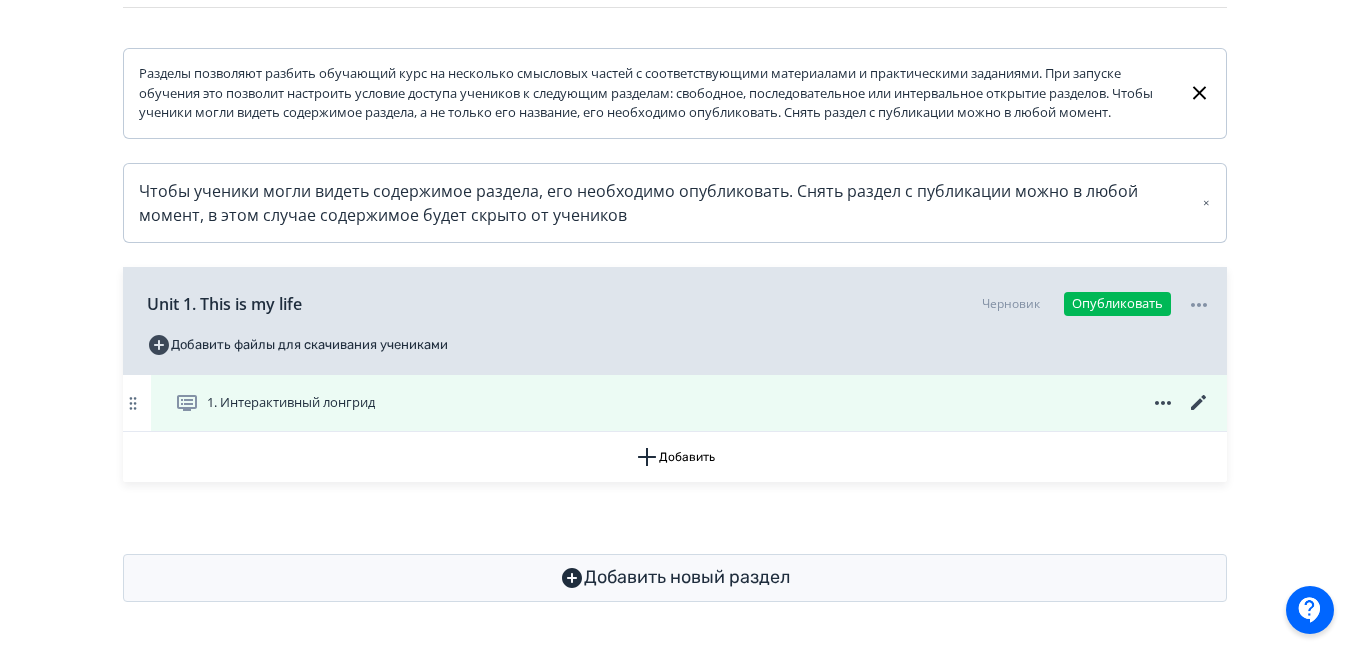 click on "1. Интерактивный лонгрид" at bounding box center [693, 403] 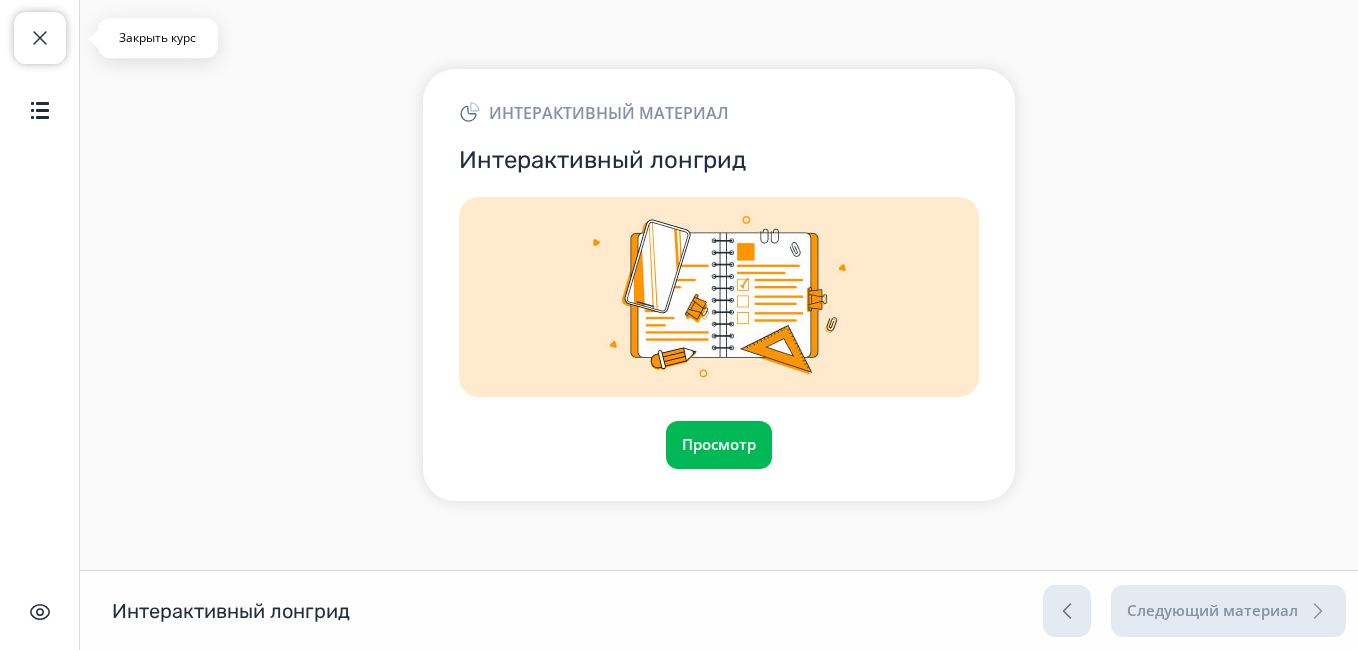click at bounding box center [40, 38] 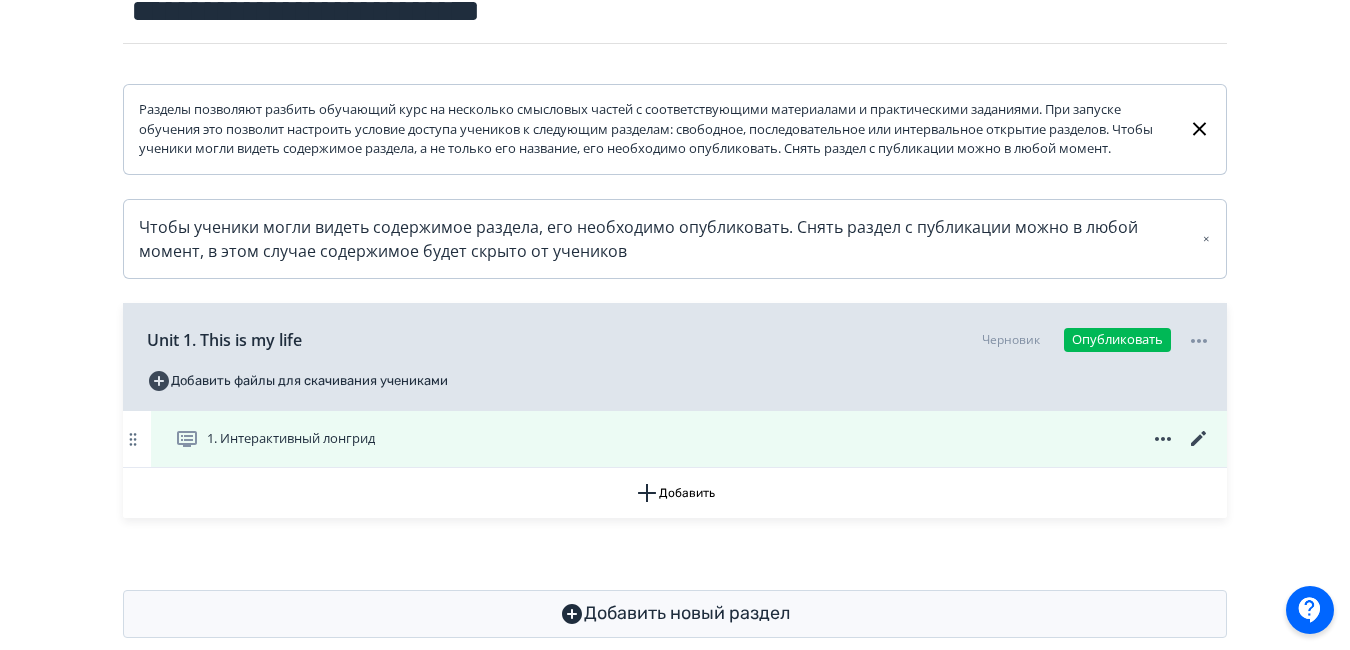 scroll, scrollTop: 263, scrollLeft: 0, axis: vertical 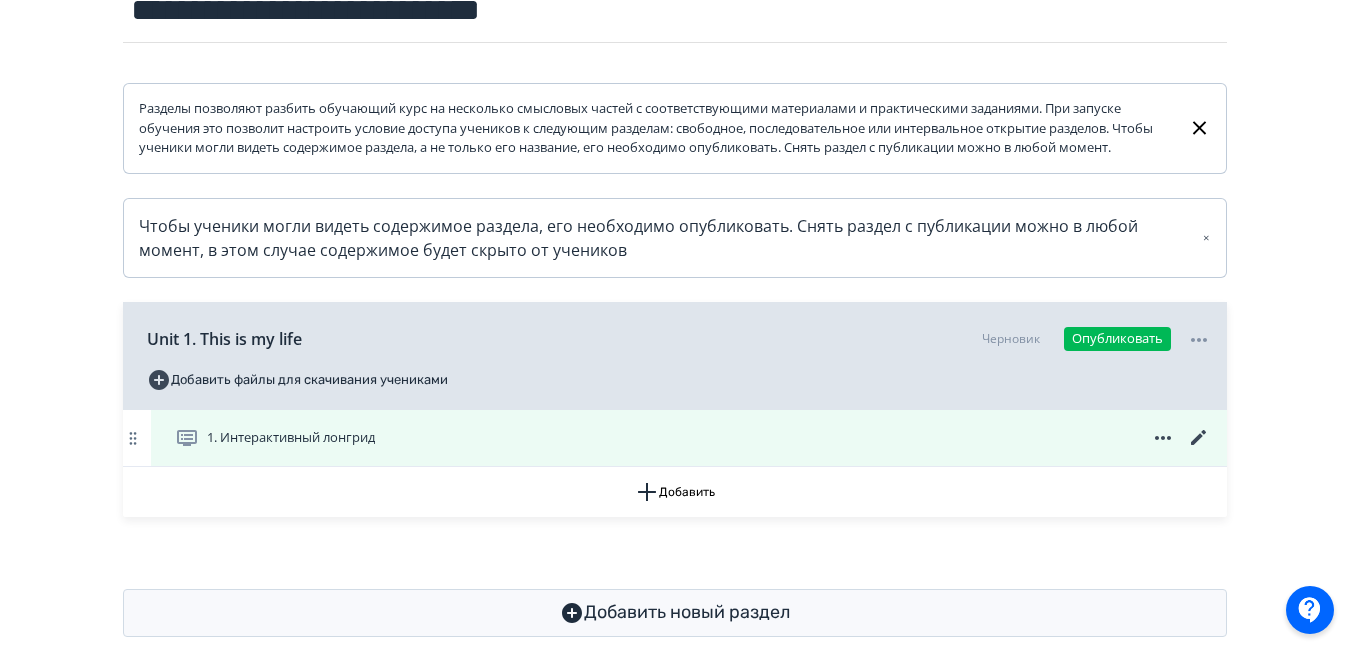 click 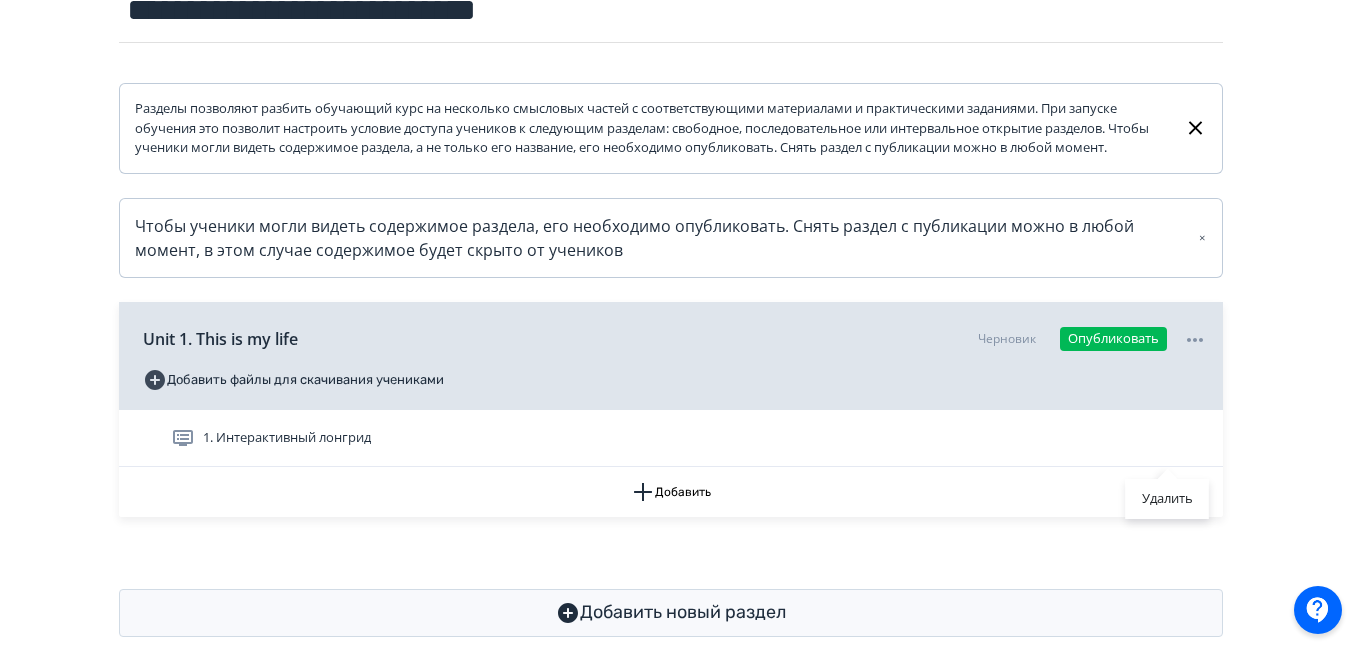 click on "Удалить" at bounding box center [679, 325] 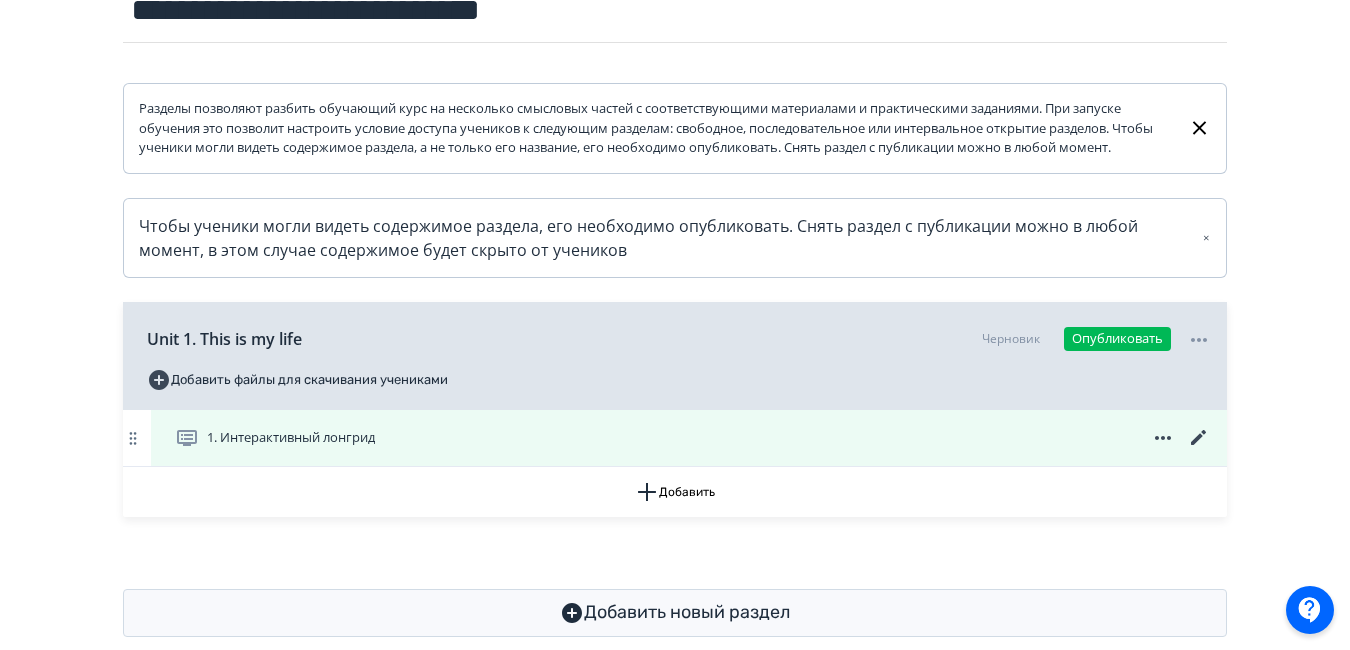 click 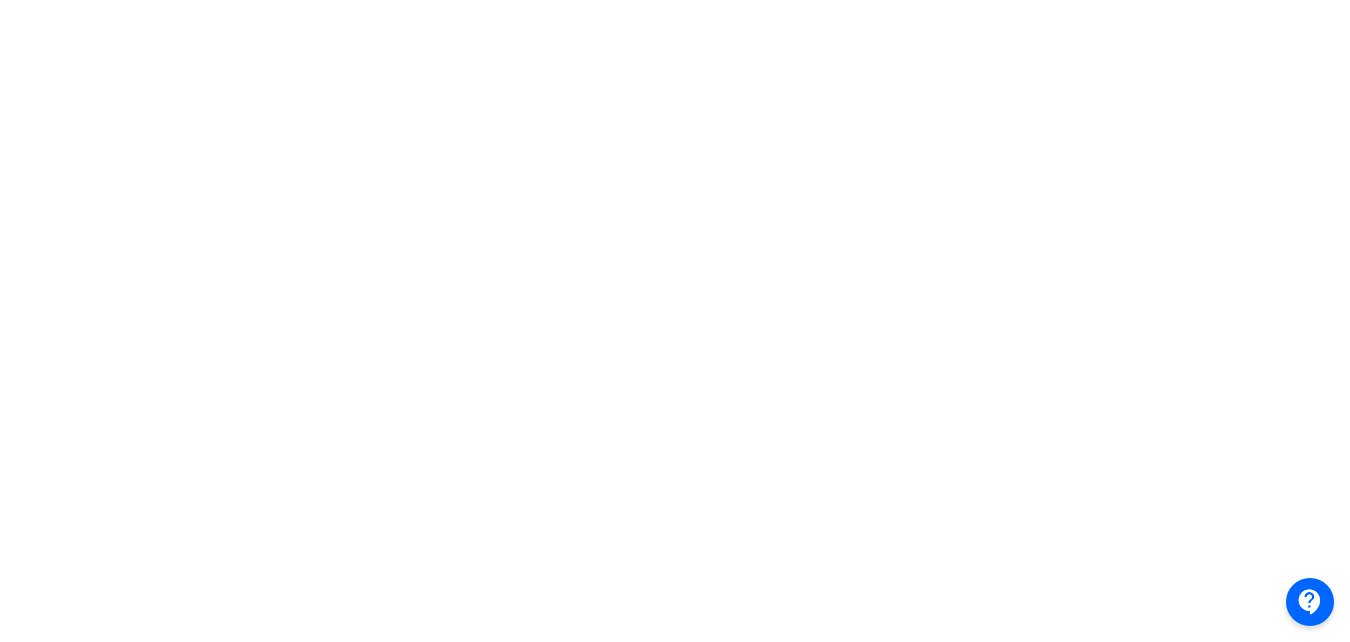 scroll, scrollTop: 0, scrollLeft: 4, axis: horizontal 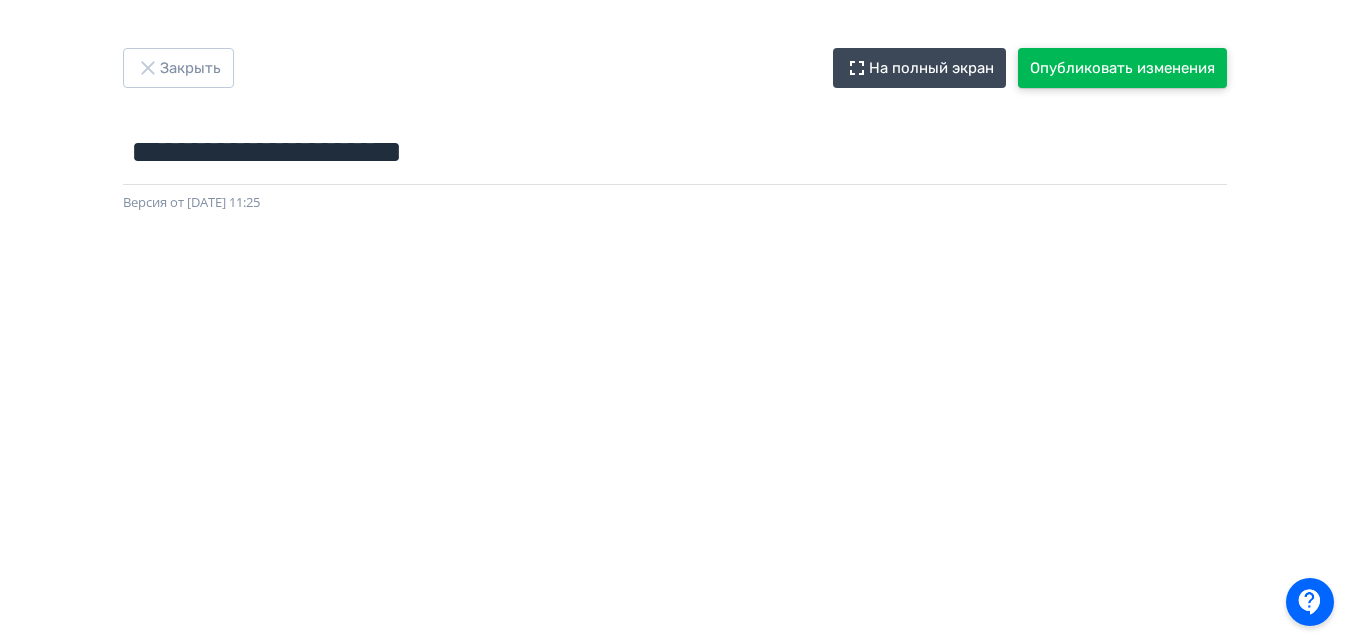 click on "Опубликовать изменения" at bounding box center [1122, 68] 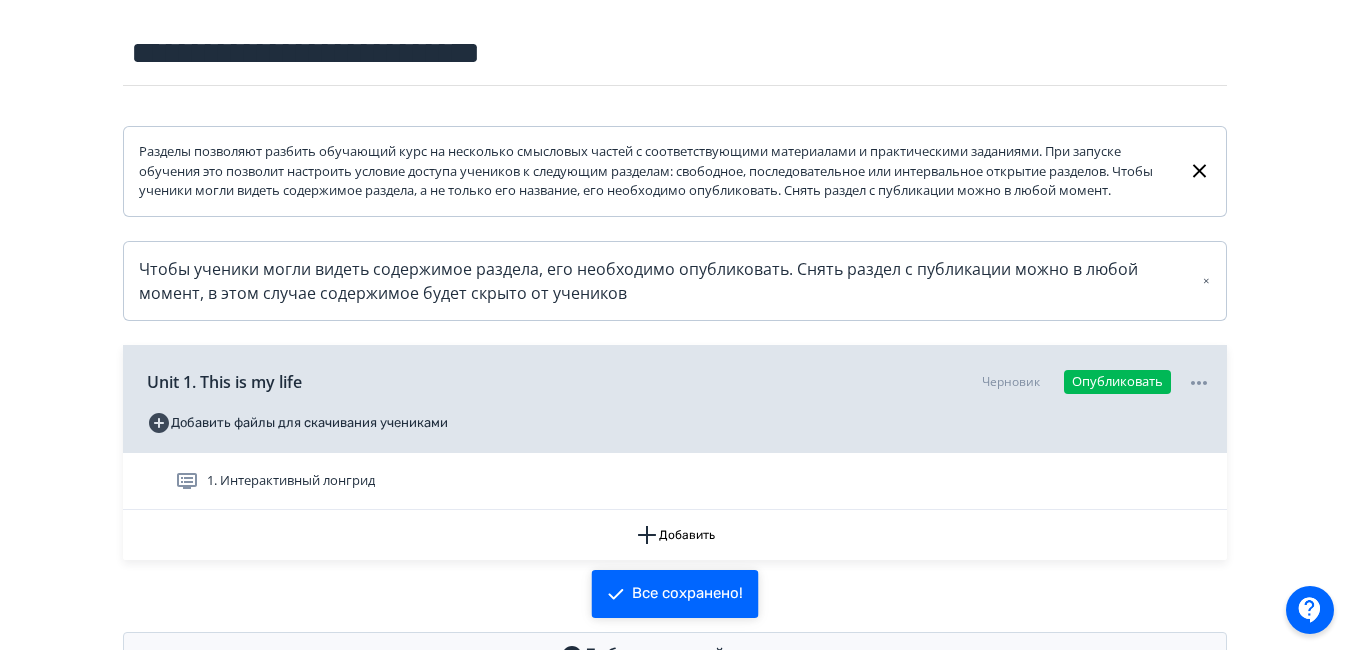 scroll, scrollTop: 317, scrollLeft: 0, axis: vertical 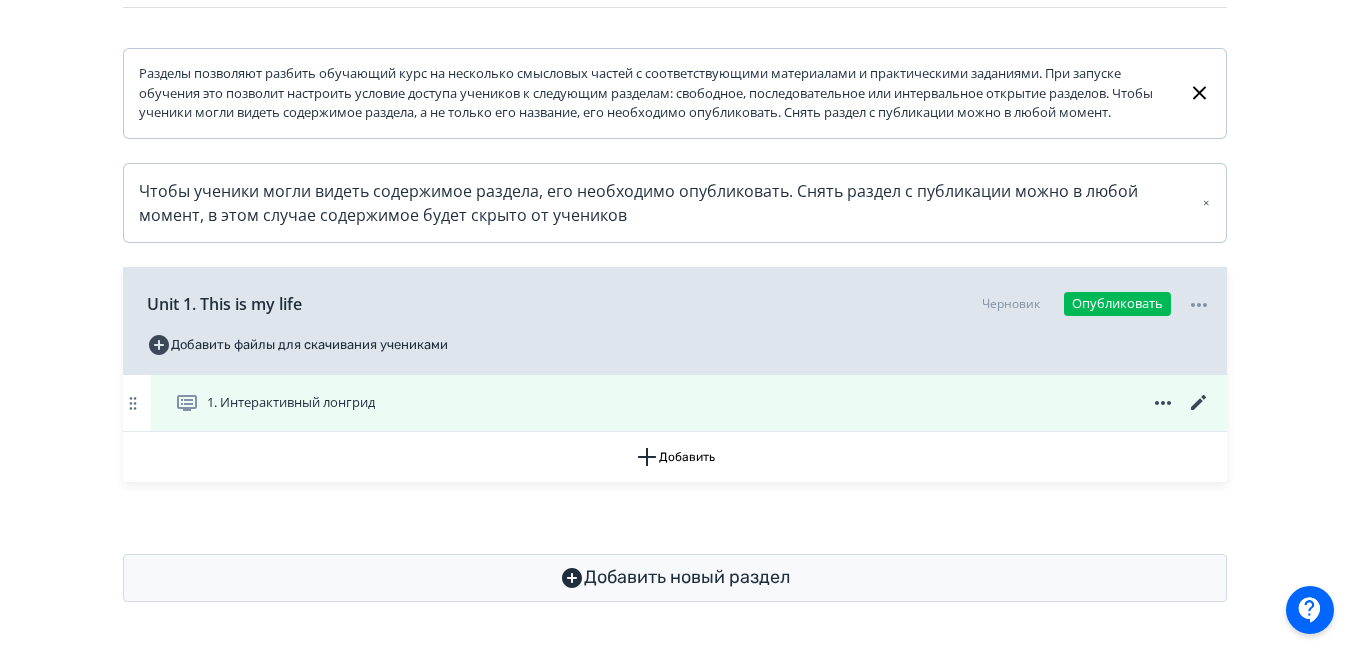 click 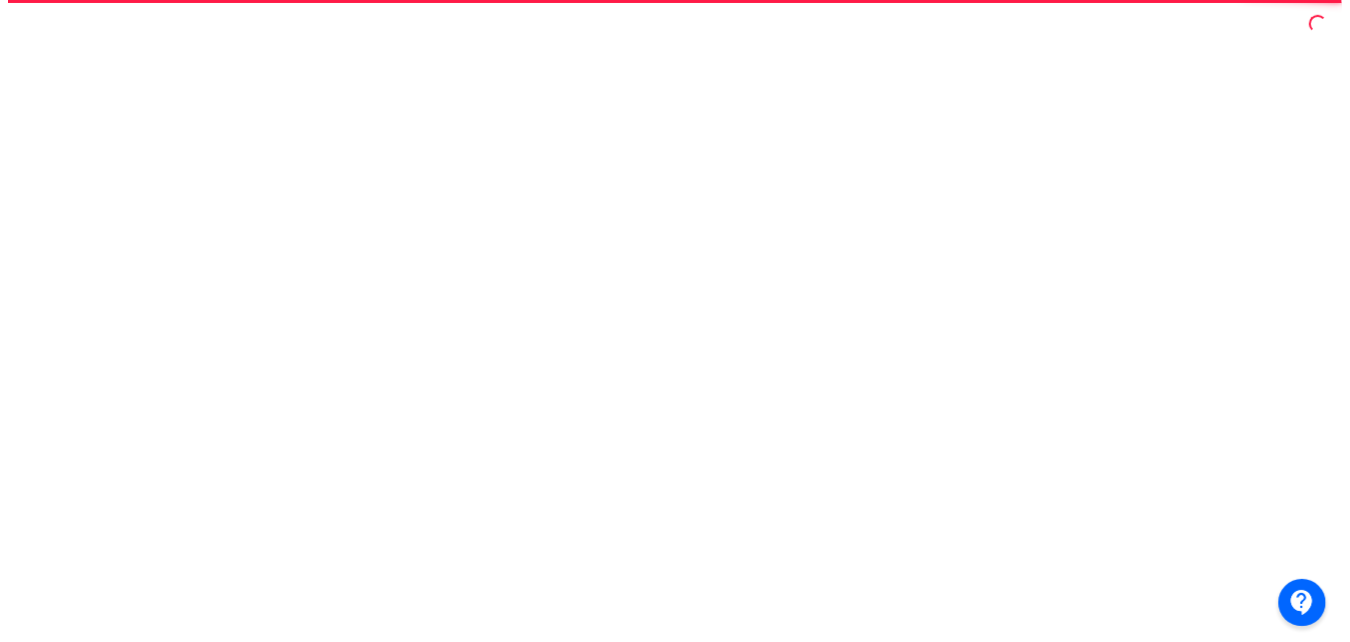 scroll, scrollTop: 0, scrollLeft: 0, axis: both 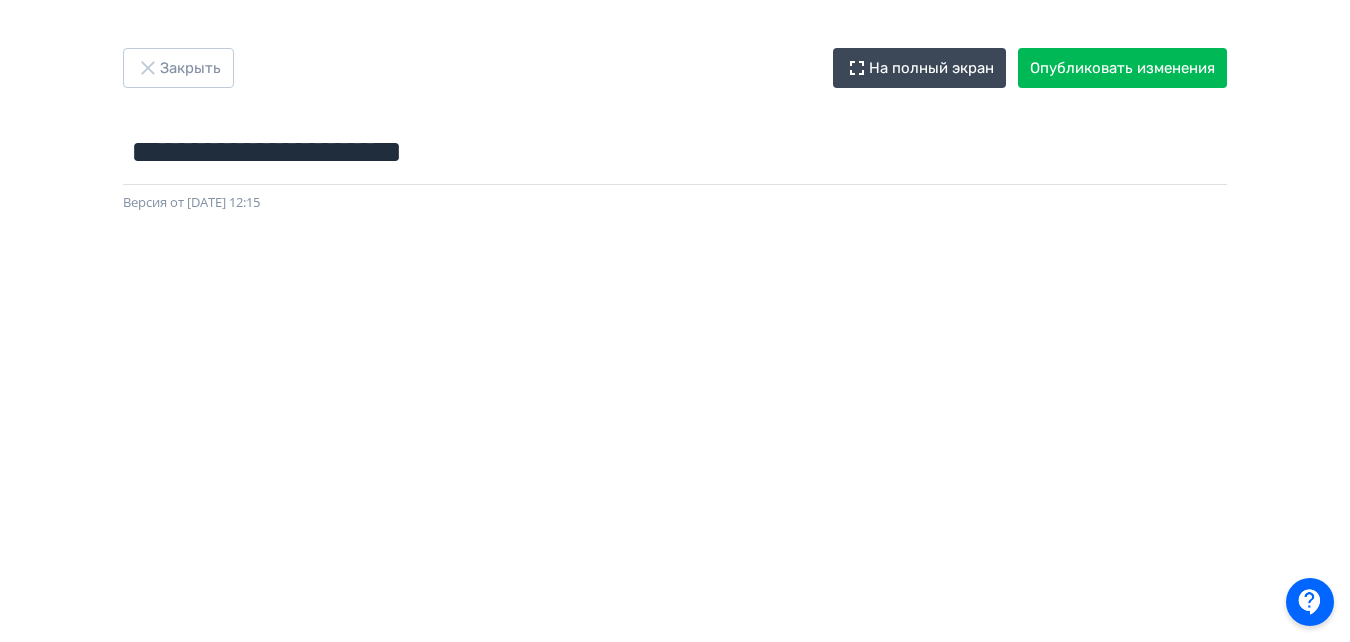 click at bounding box center (675, 663) 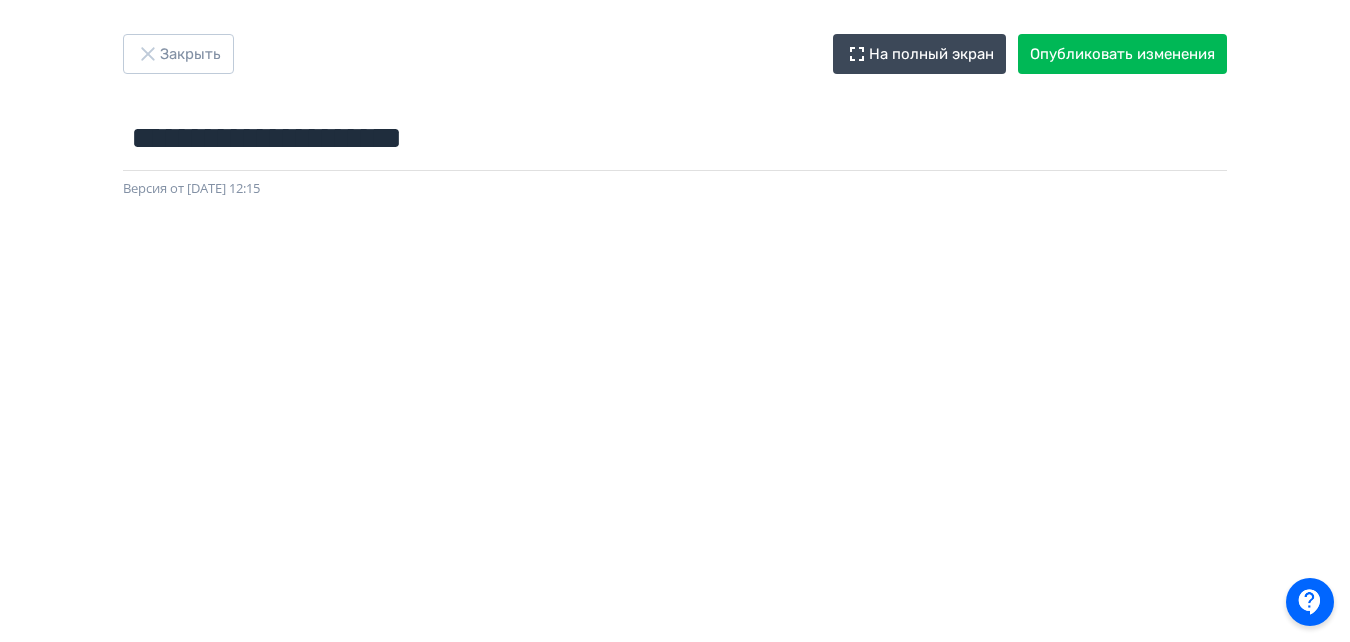 scroll, scrollTop: 0, scrollLeft: 0, axis: both 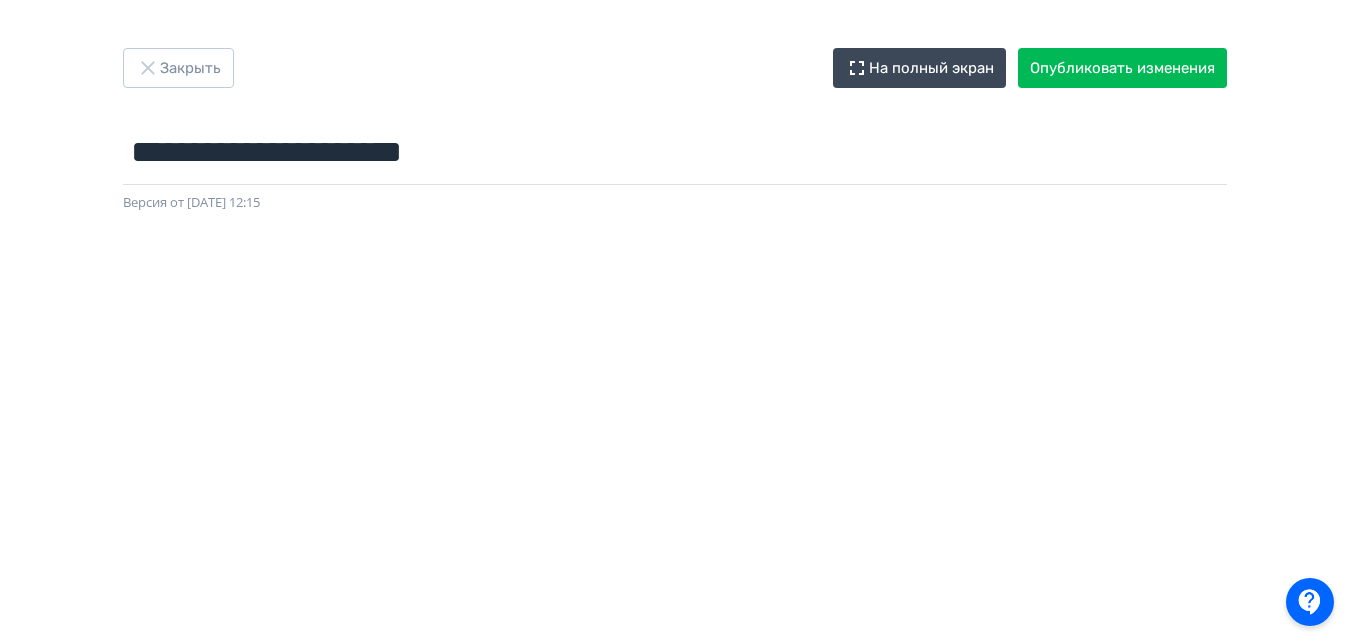 click at bounding box center (675, 663) 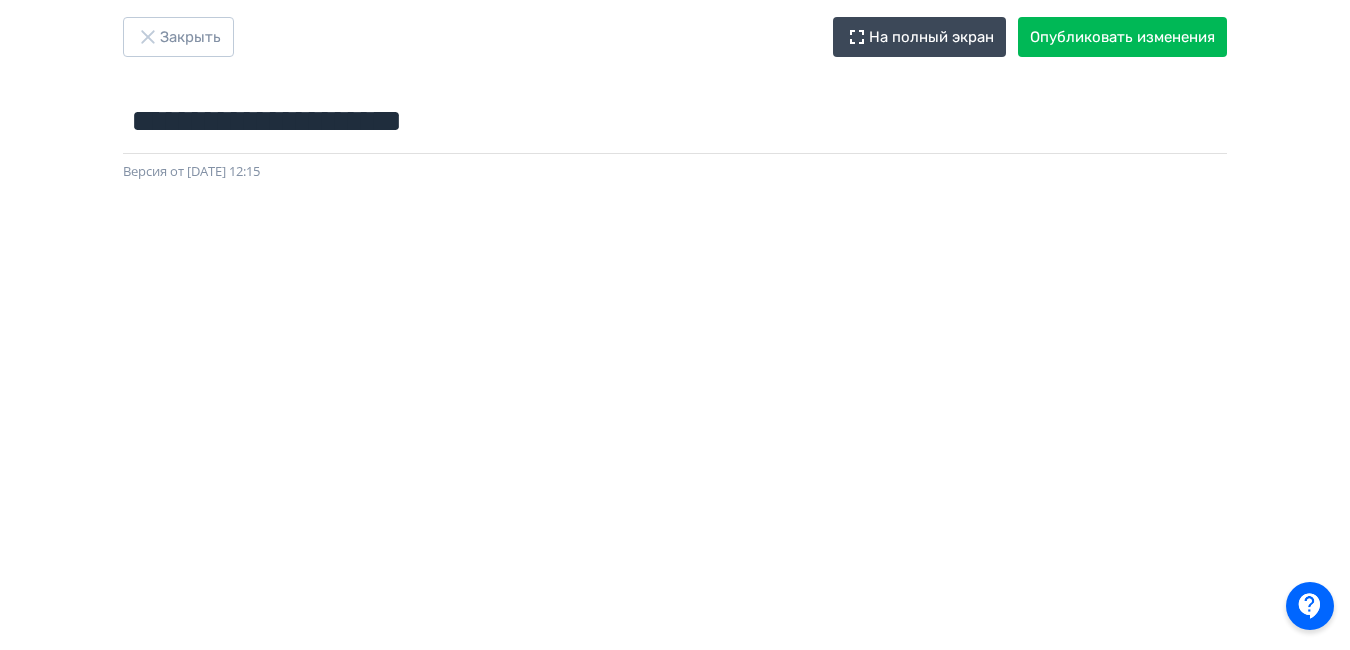 scroll, scrollTop: 0, scrollLeft: 0, axis: both 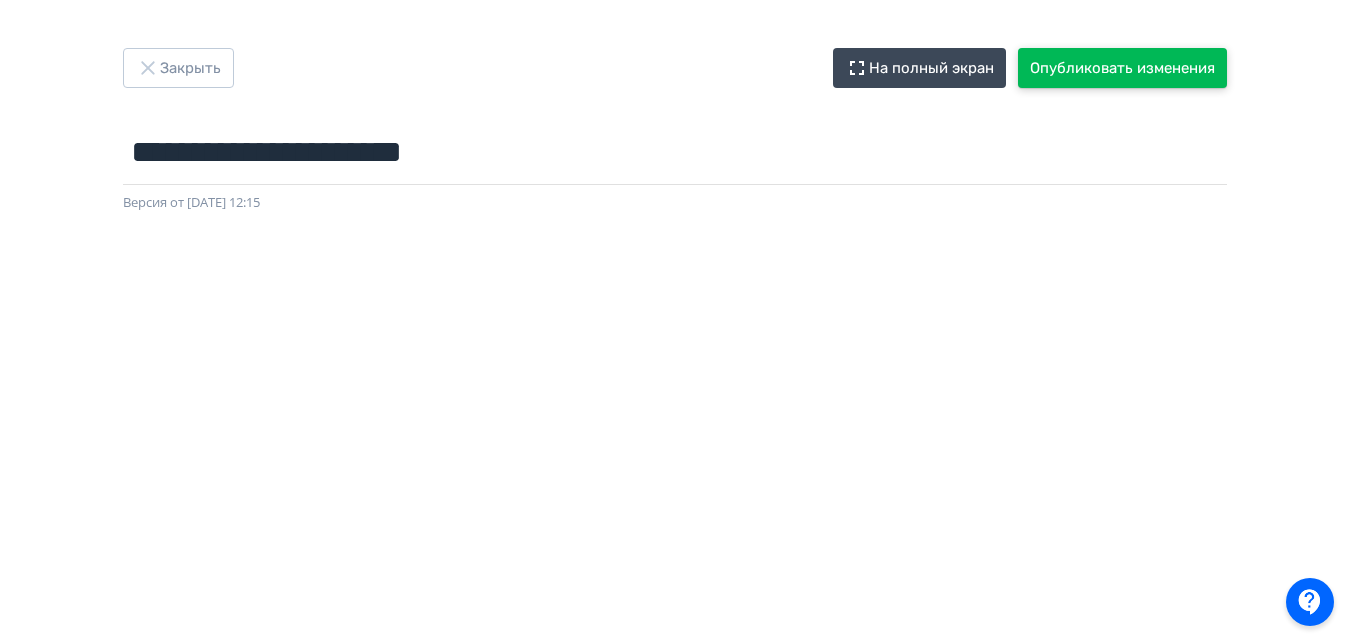 click on "Опубликовать изменения" at bounding box center [1122, 68] 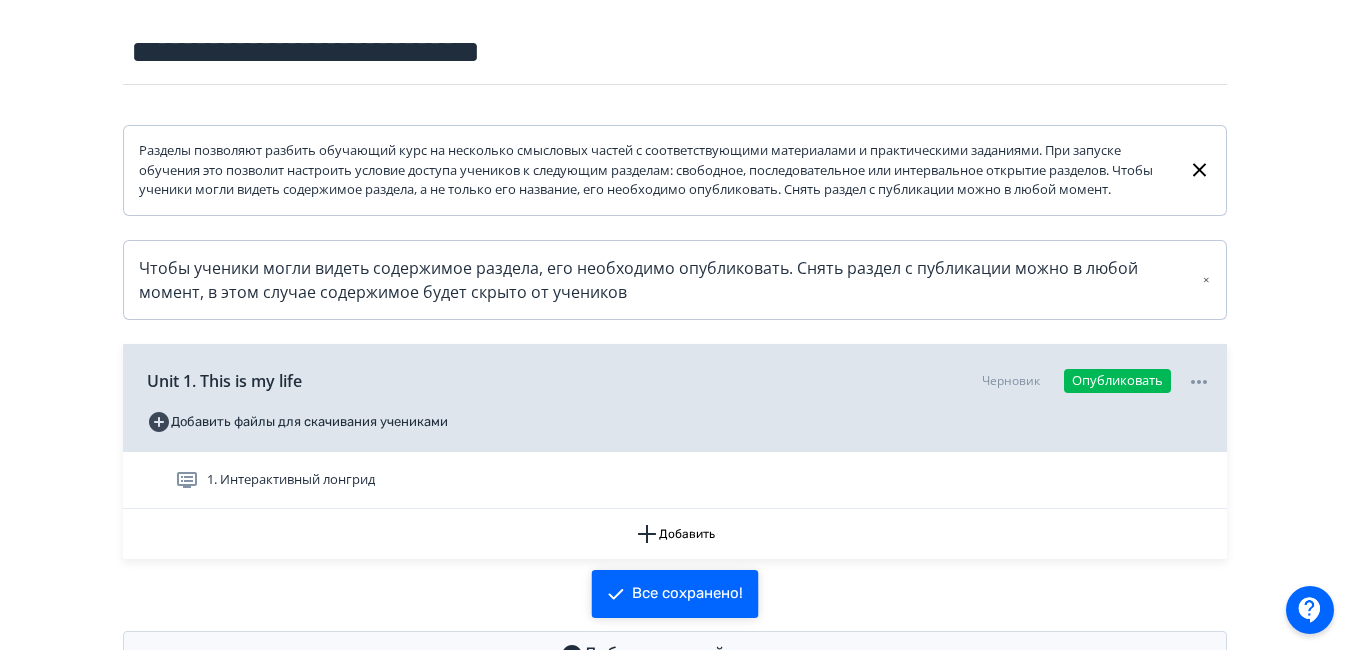 scroll, scrollTop: 317, scrollLeft: 0, axis: vertical 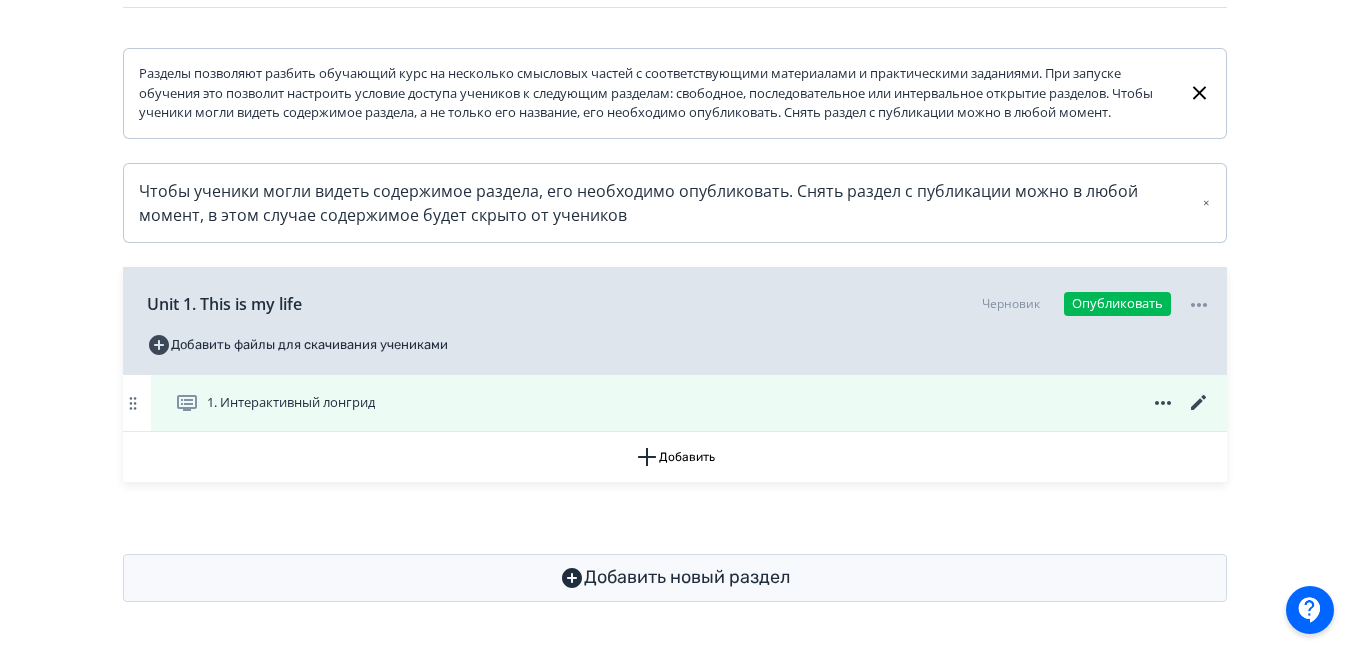 click on "1. Интерактивный лонгрид" at bounding box center [689, 403] 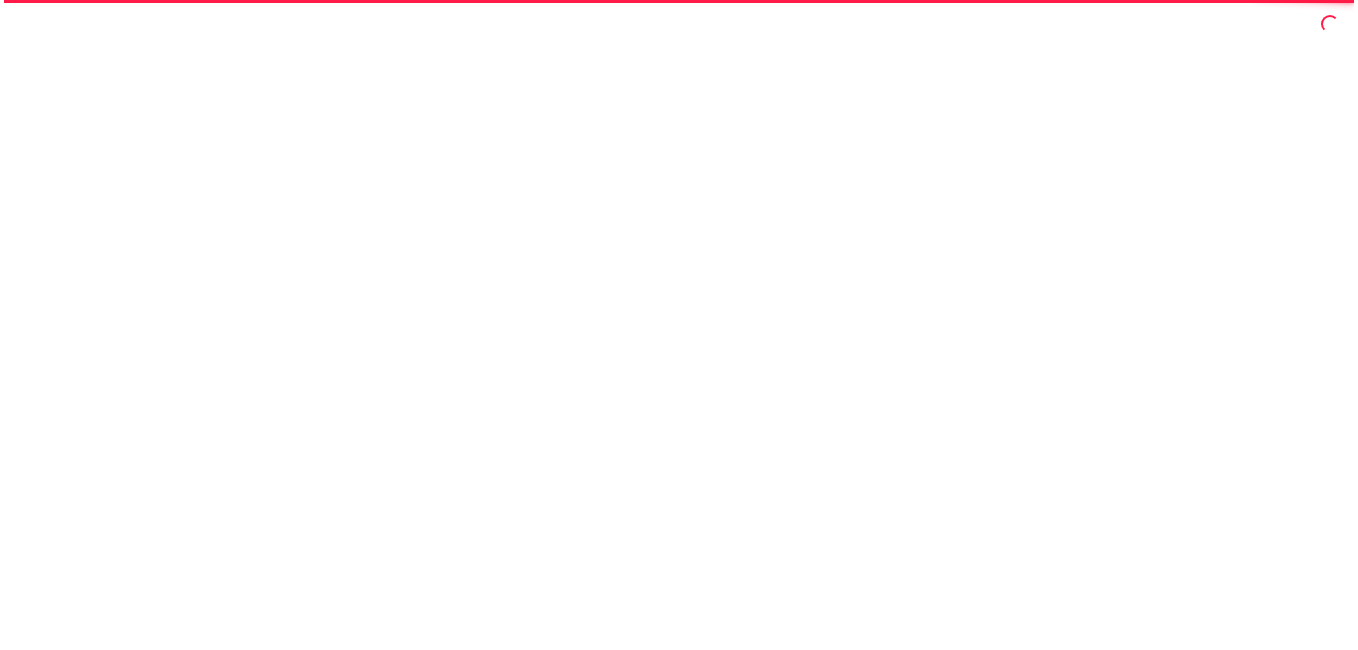 scroll, scrollTop: 0, scrollLeft: 0, axis: both 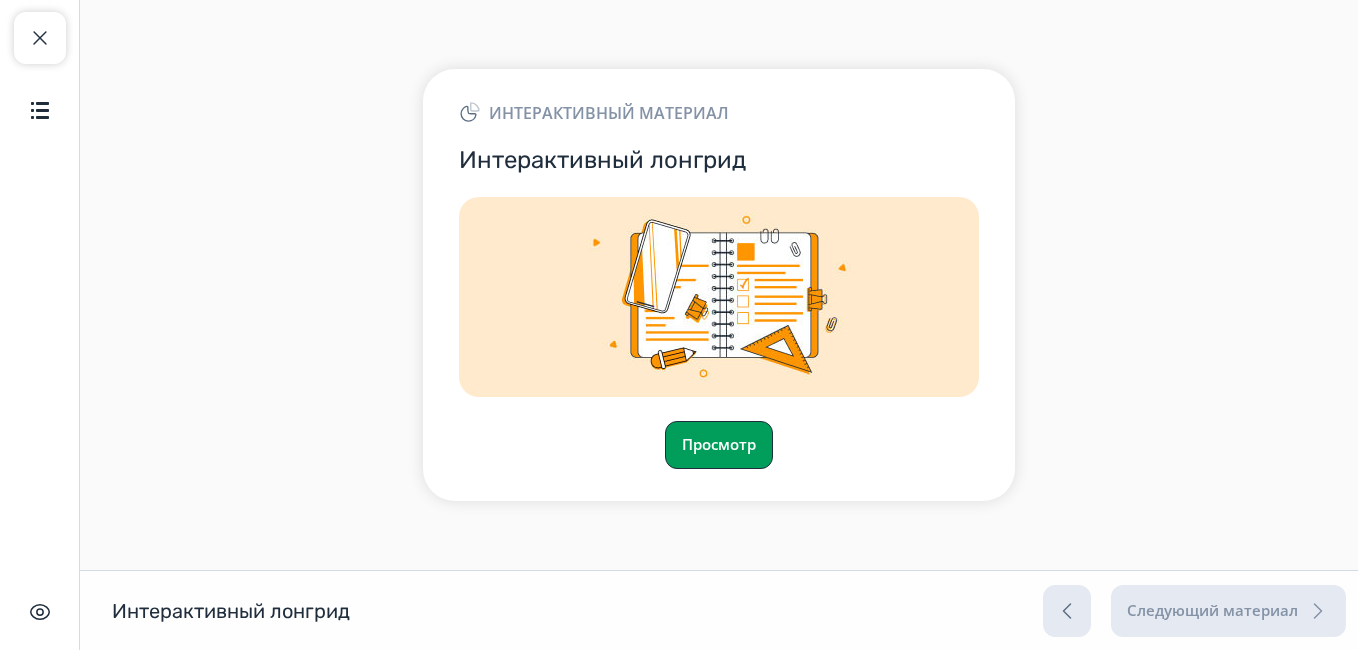 click on "Просмотр" at bounding box center [719, 445] 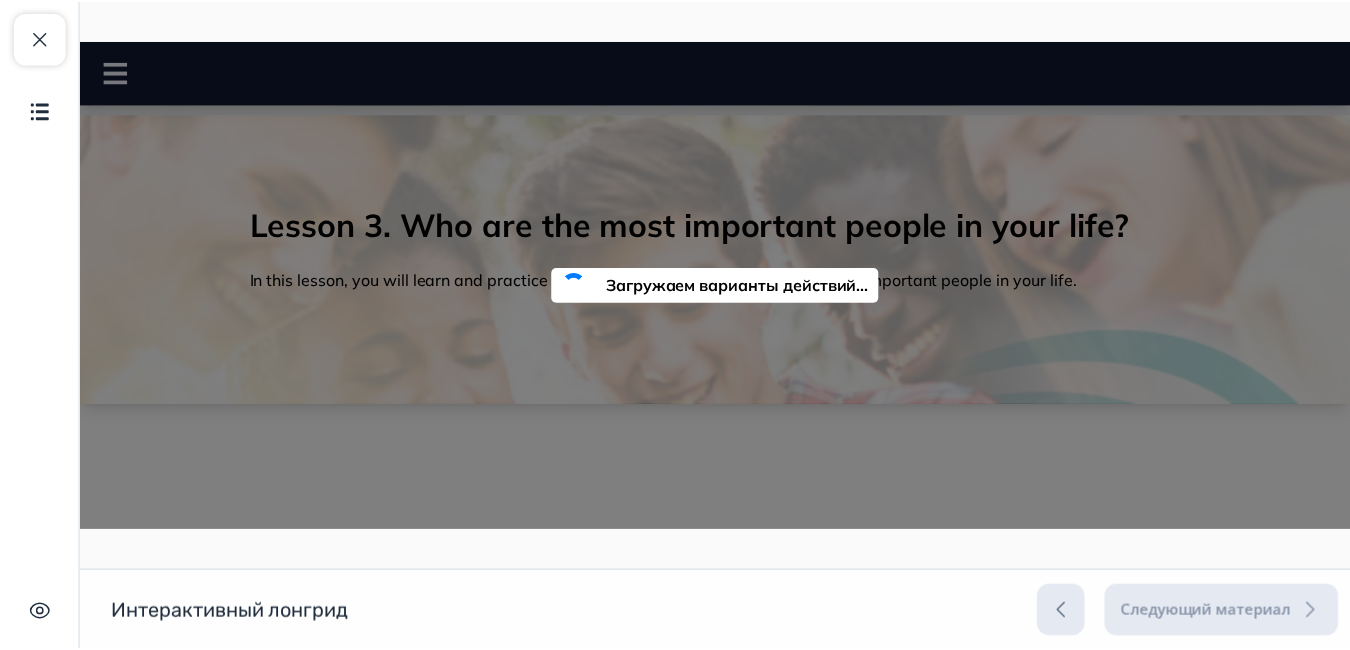 scroll, scrollTop: 0, scrollLeft: 0, axis: both 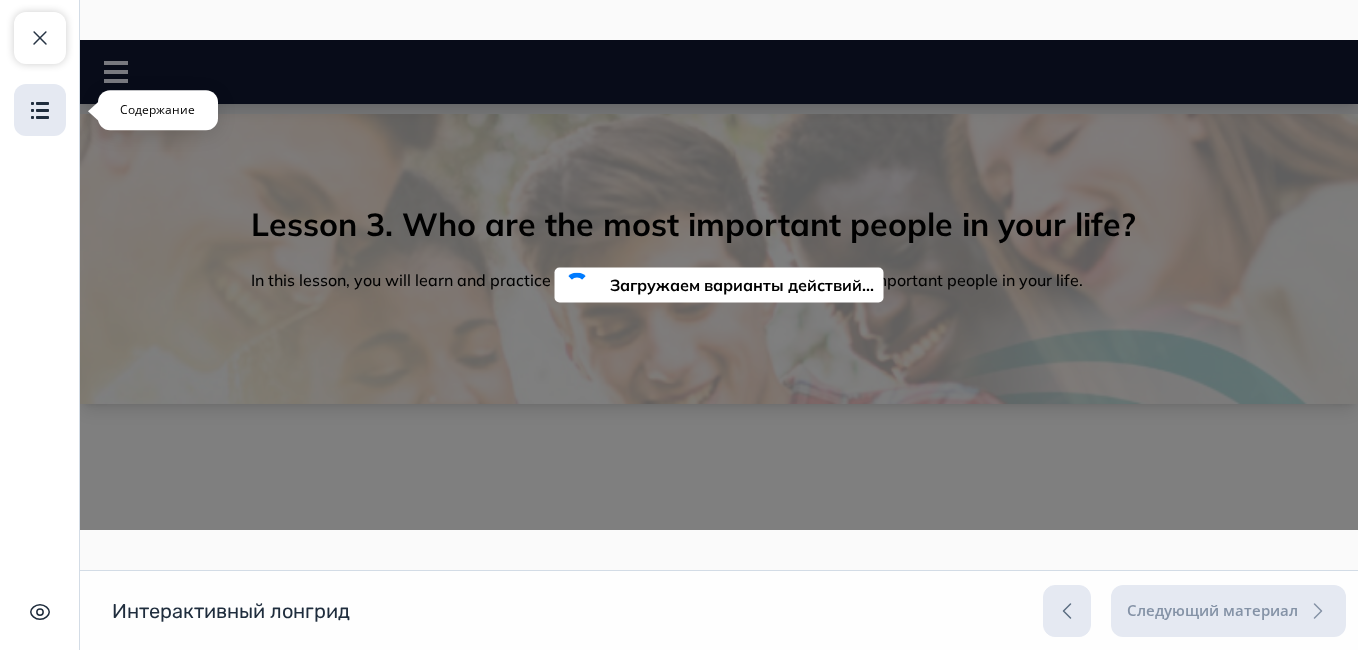 click at bounding box center (40, 110) 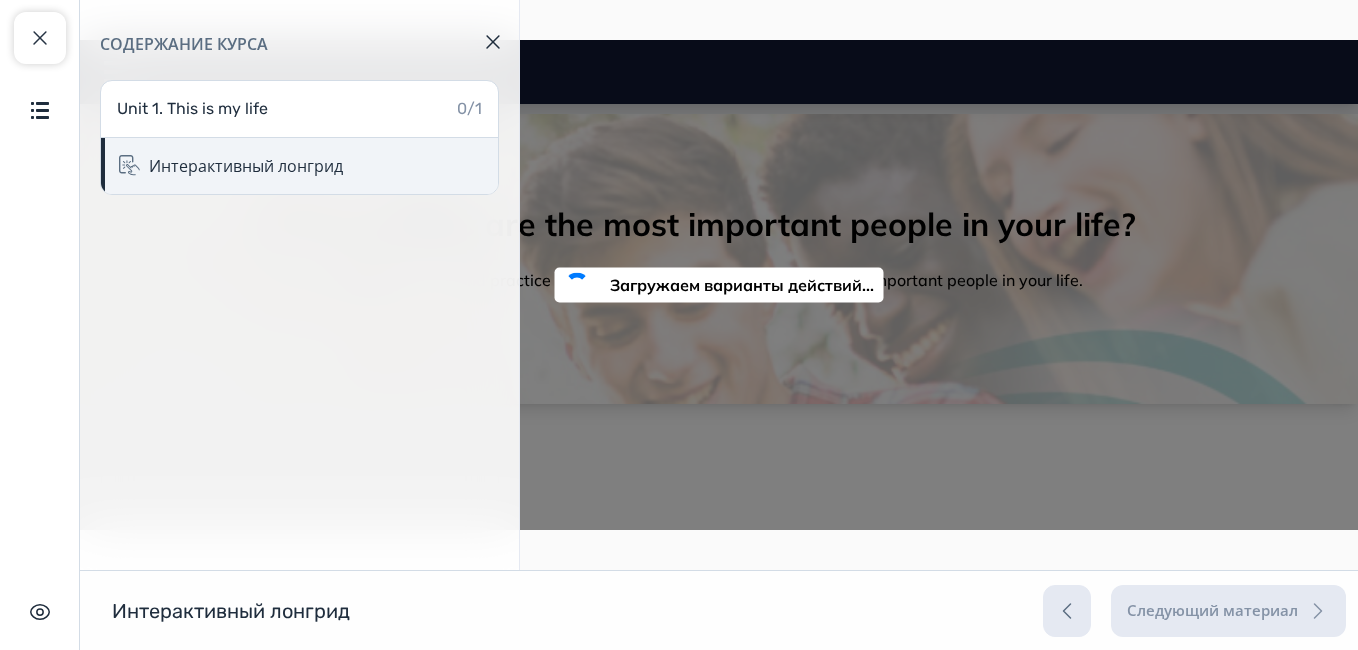 click on "Интерактивный лонгрид" at bounding box center [246, 166] 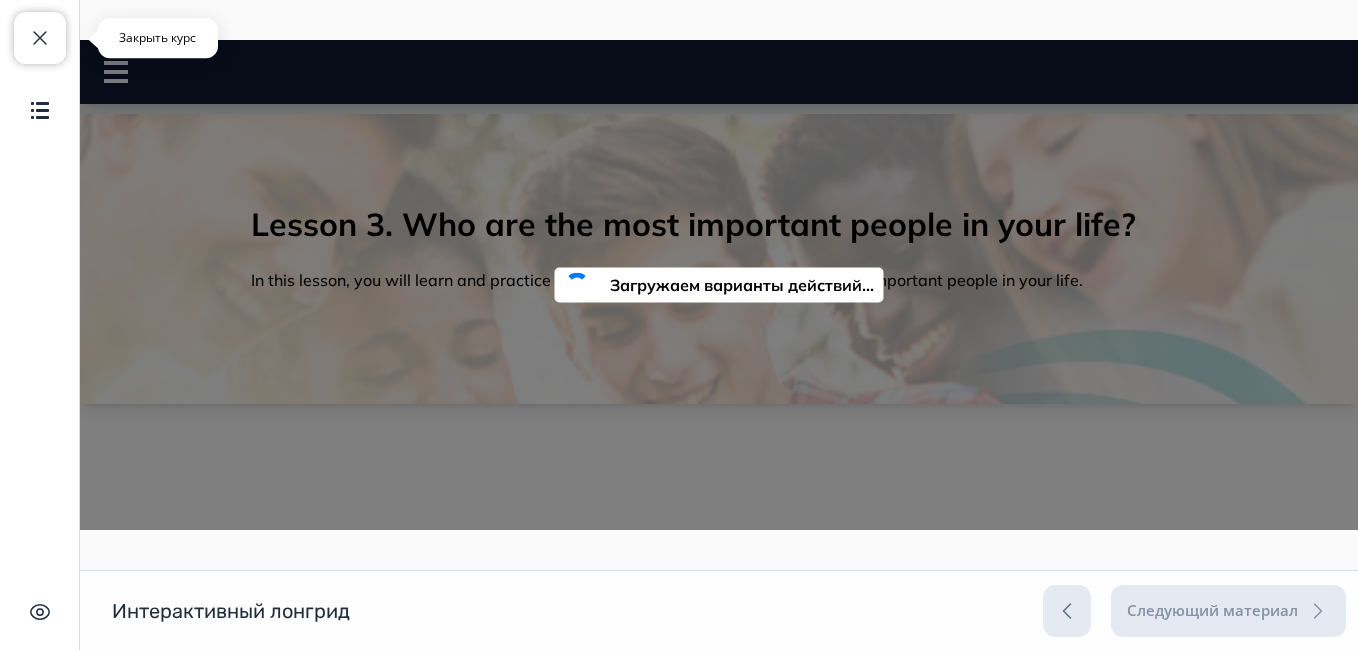 click on "Закрыть курс" at bounding box center [40, 38] 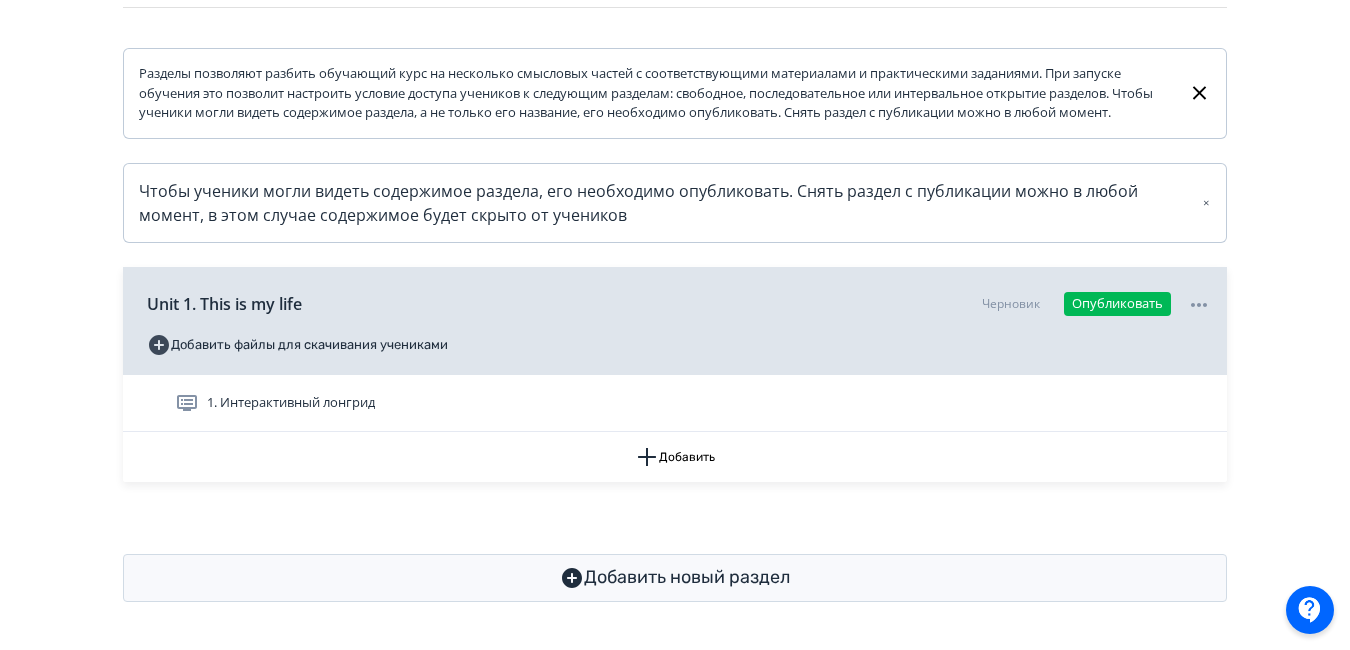 scroll, scrollTop: 311, scrollLeft: 0, axis: vertical 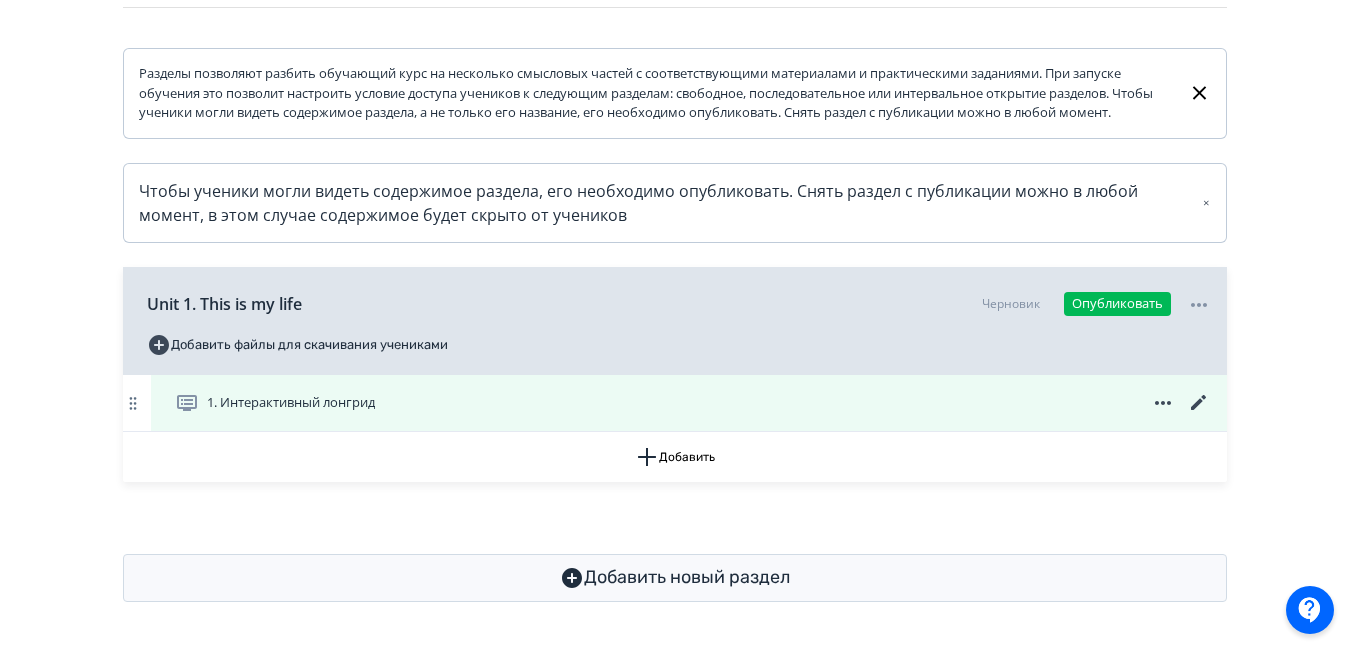 click on "1. Интерактивный лонгрид" at bounding box center [693, 403] 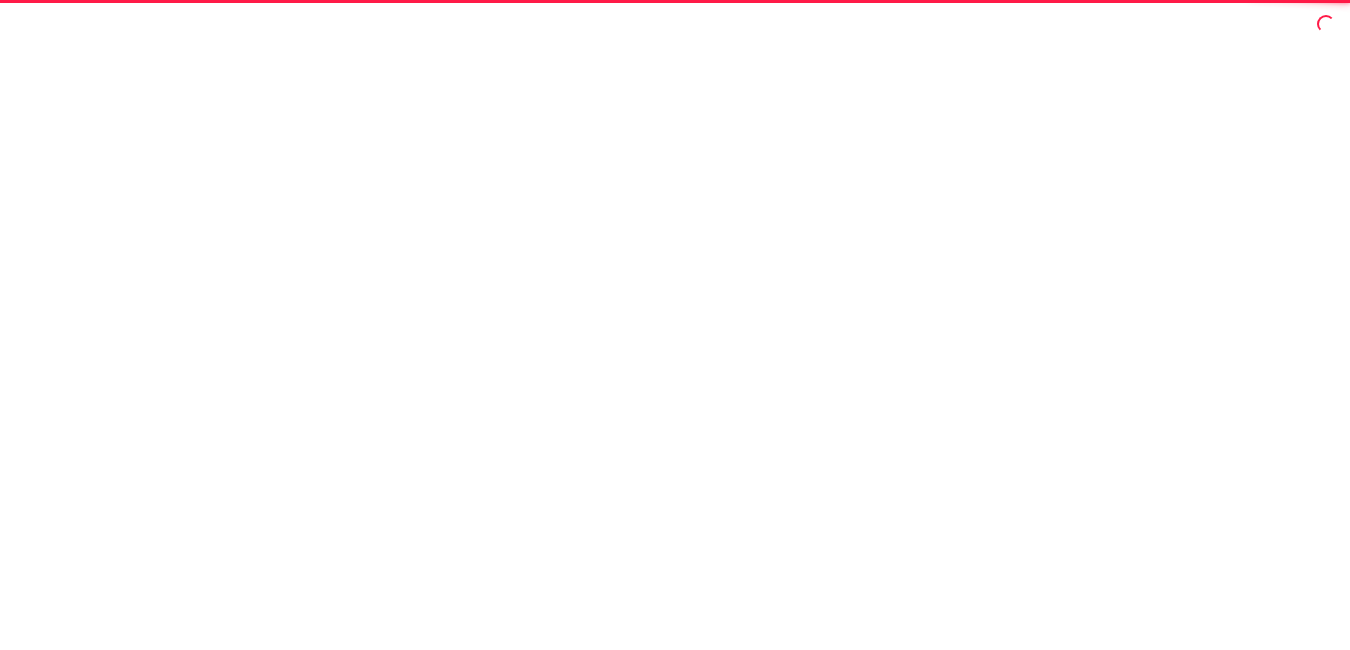 scroll, scrollTop: 0, scrollLeft: 0, axis: both 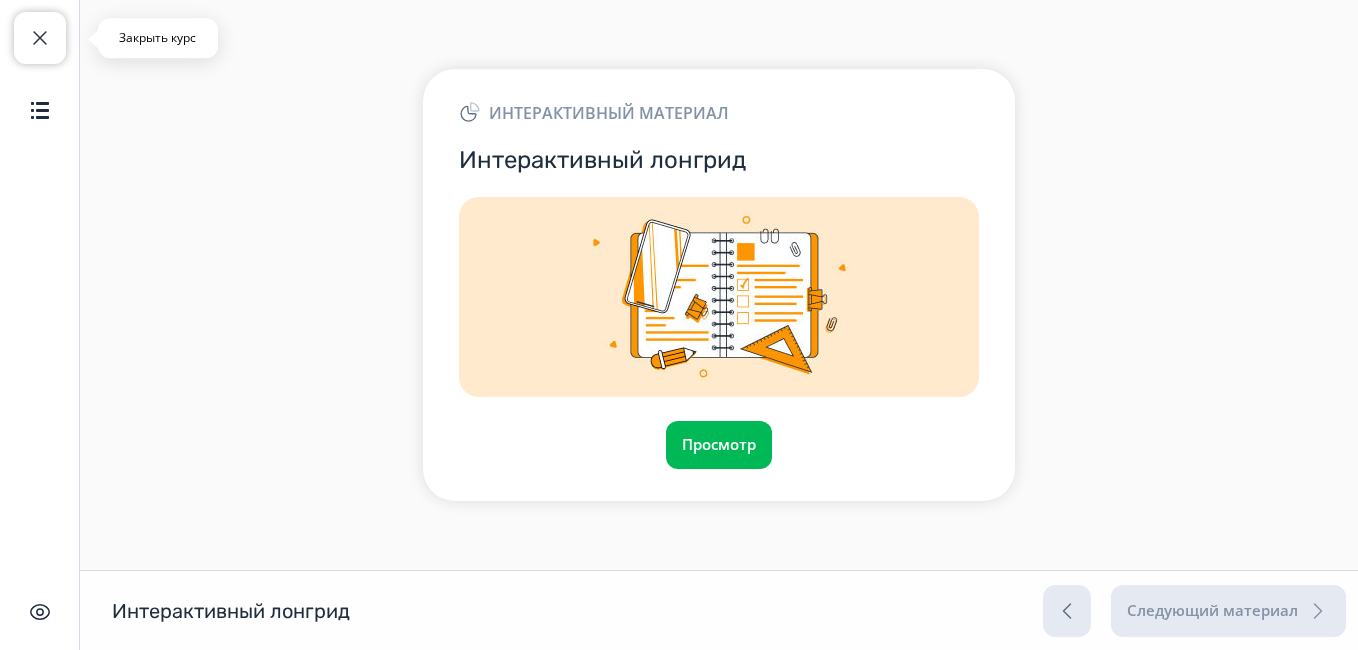 click at bounding box center [40, 38] 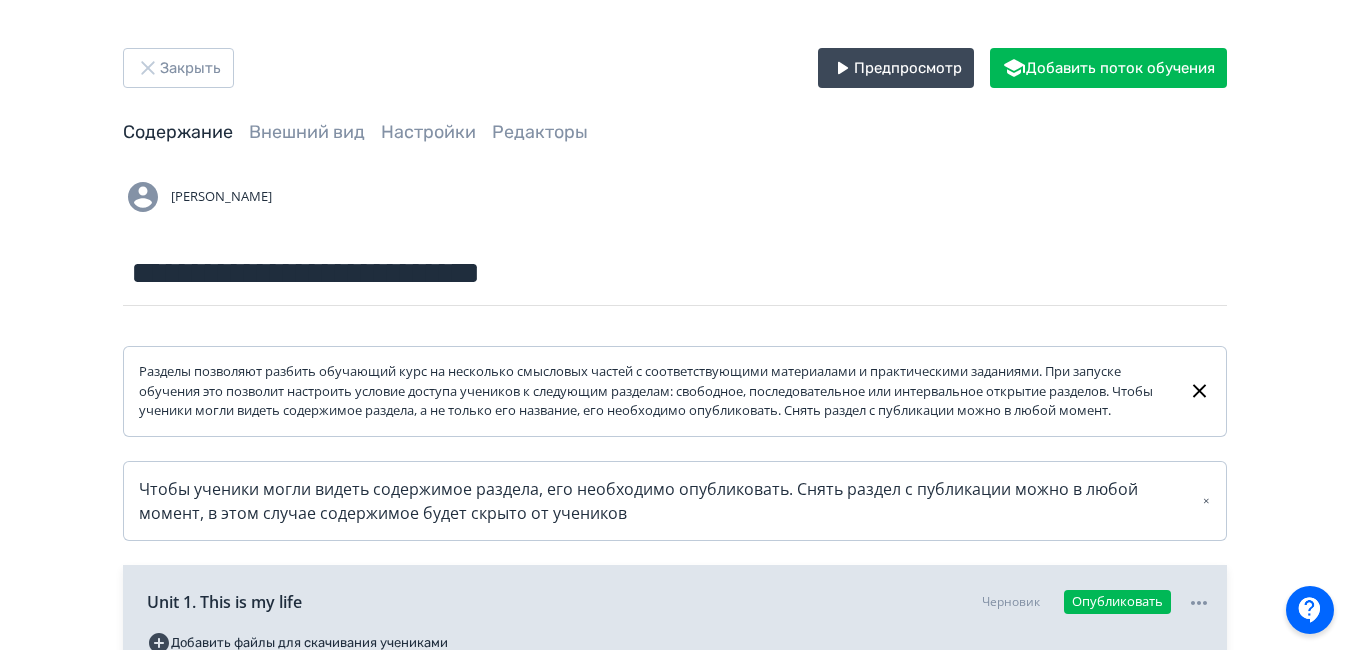 scroll, scrollTop: 317, scrollLeft: 0, axis: vertical 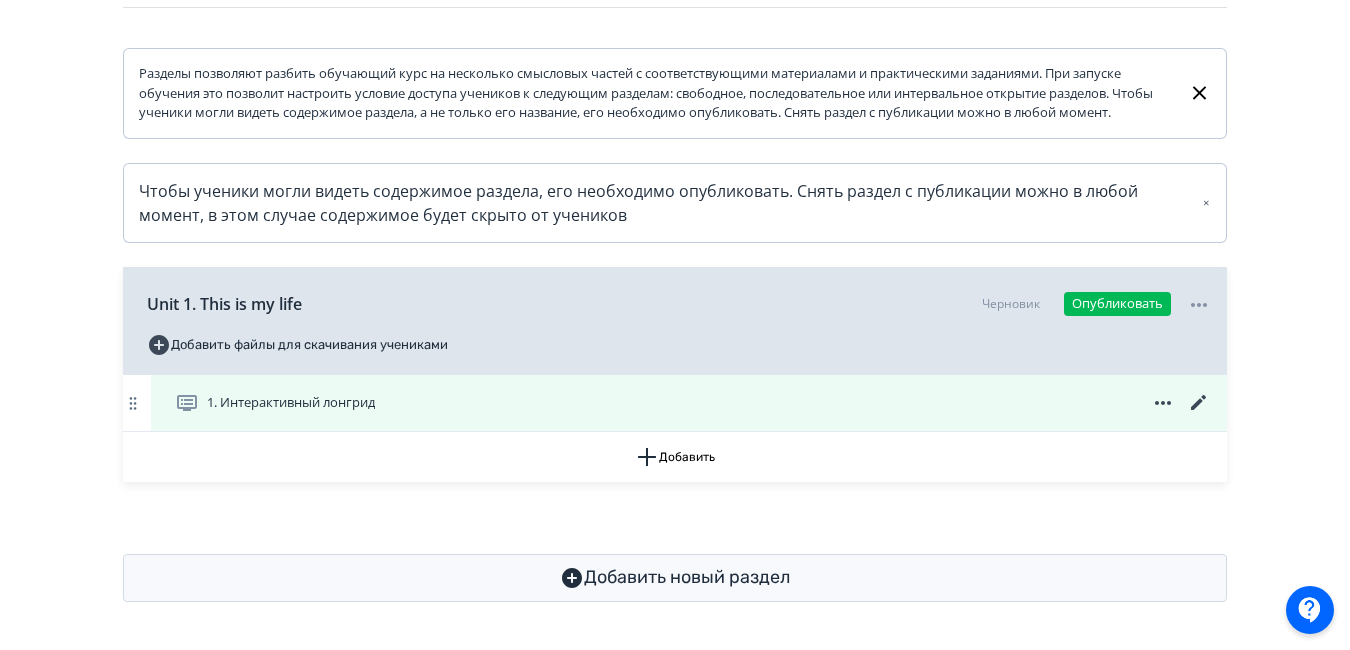 click 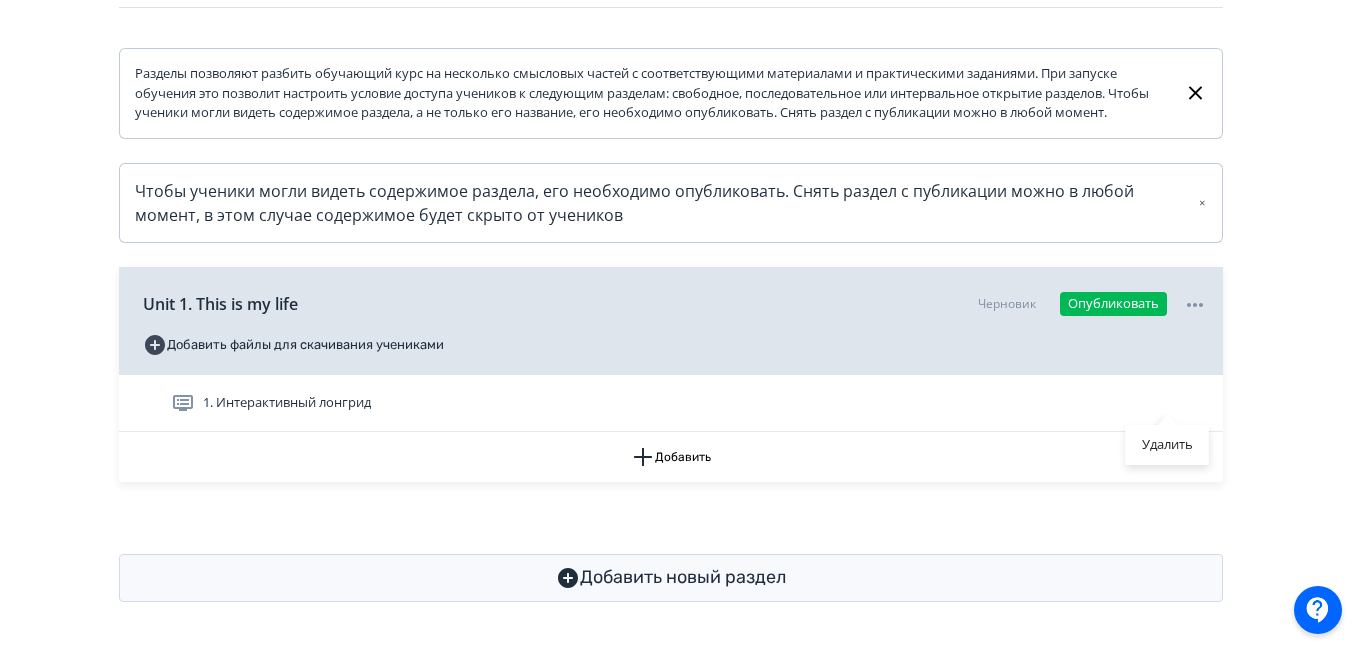 click on "Удалить" at bounding box center [679, 325] 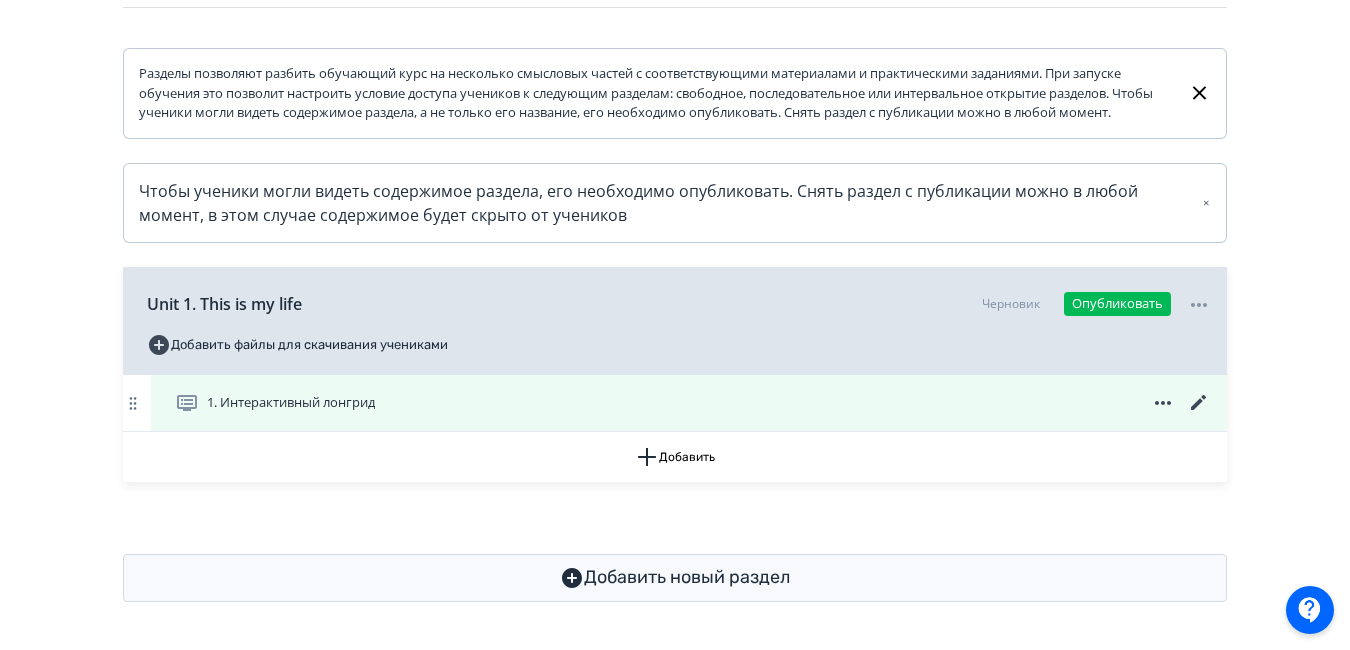 click 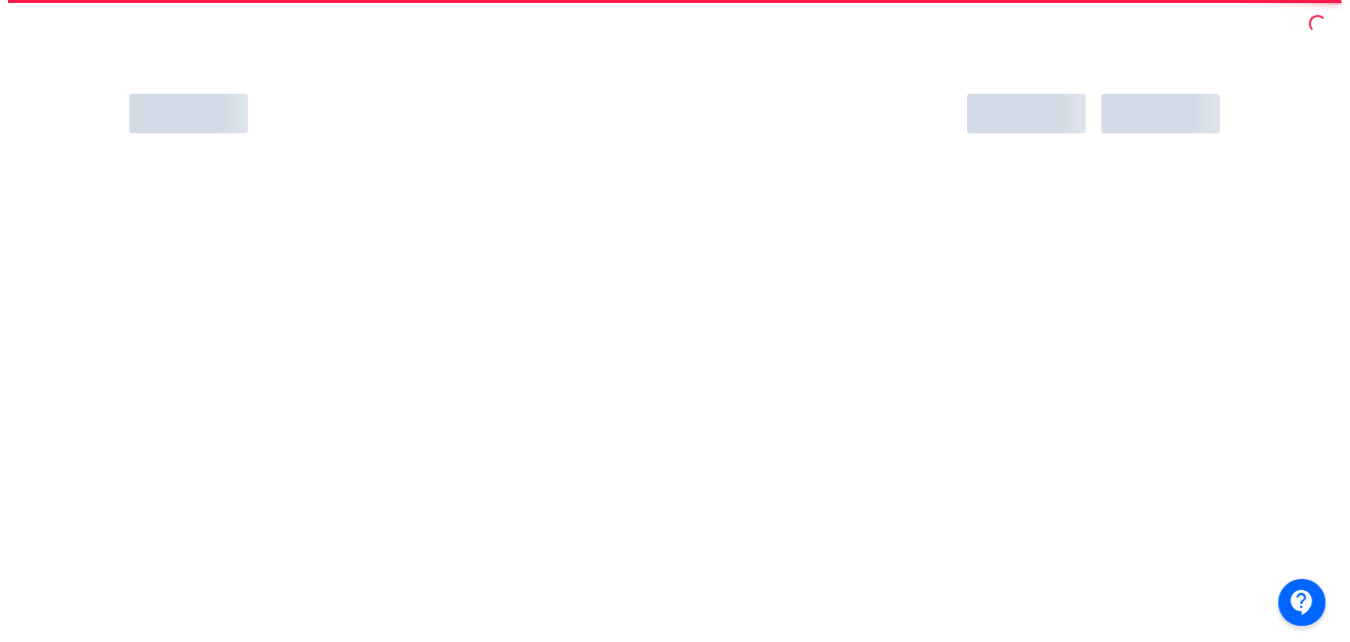 scroll, scrollTop: 0, scrollLeft: 0, axis: both 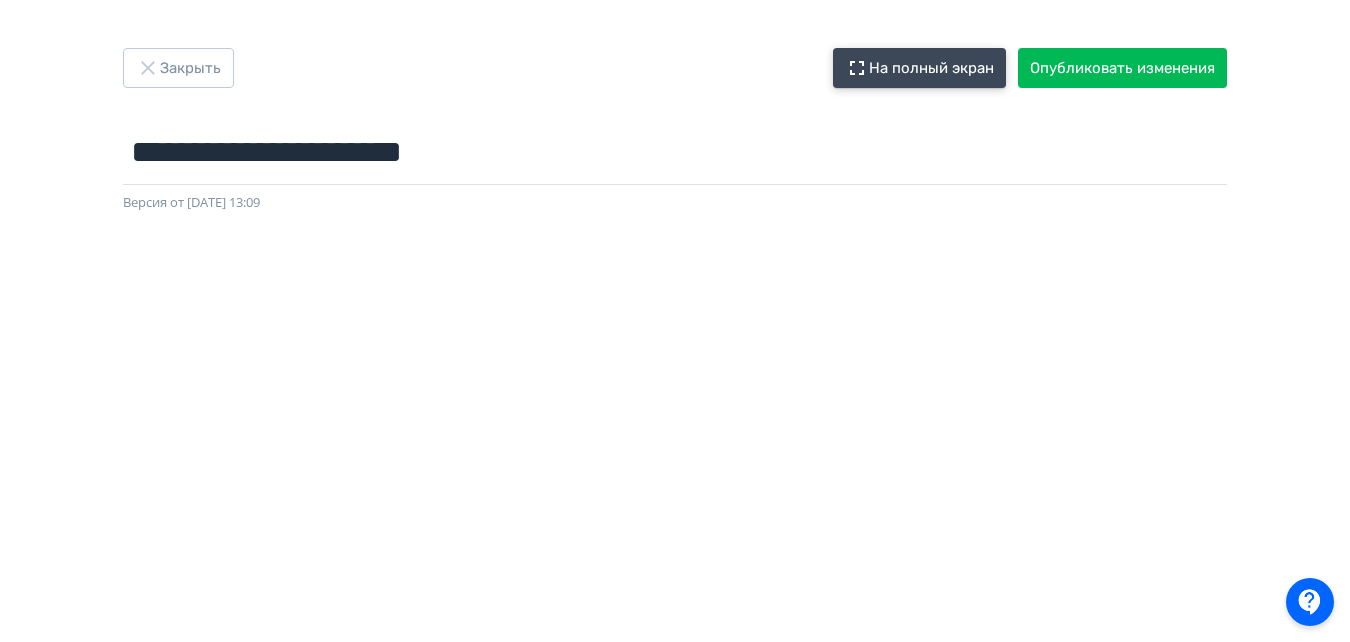 click on "На полный экран" at bounding box center (919, 68) 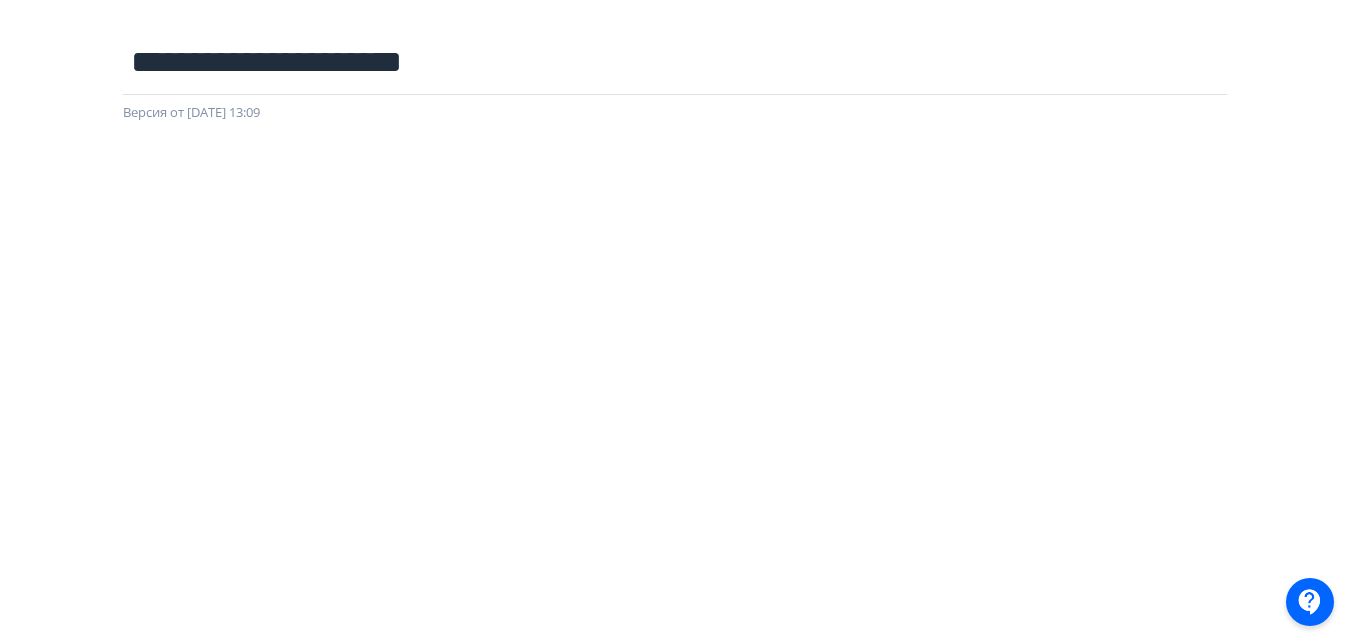 scroll, scrollTop: 0, scrollLeft: 0, axis: both 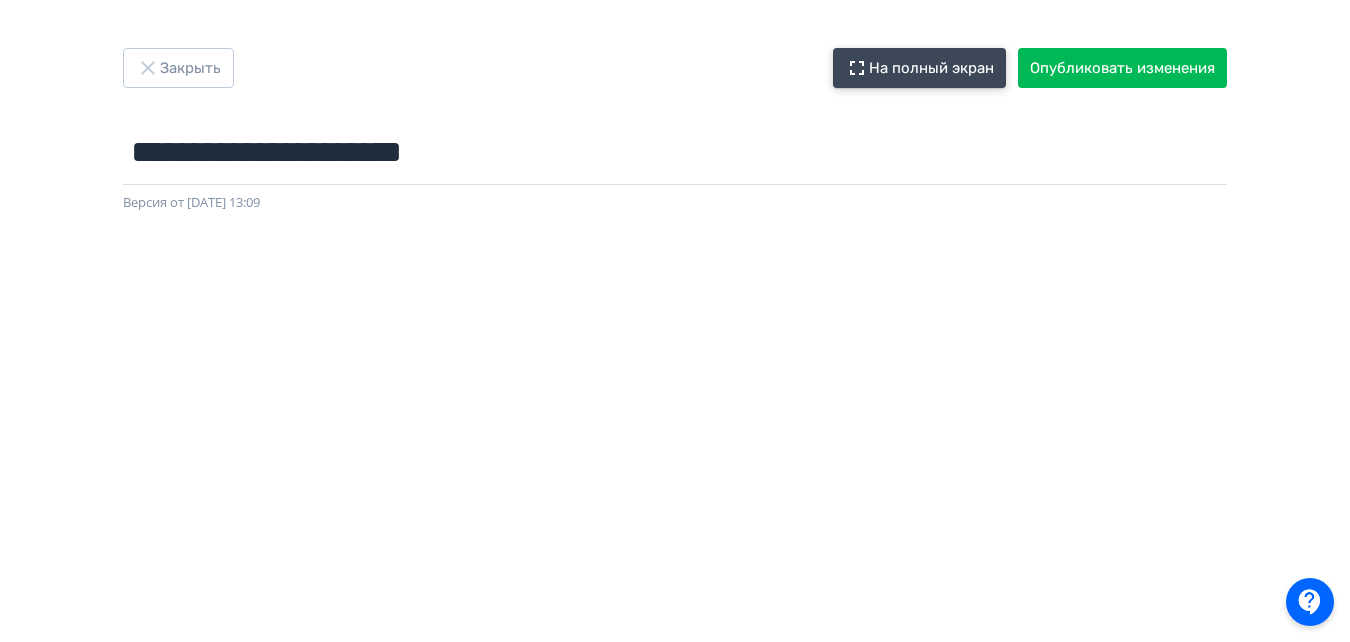 click on "На полный экран" at bounding box center (919, 68) 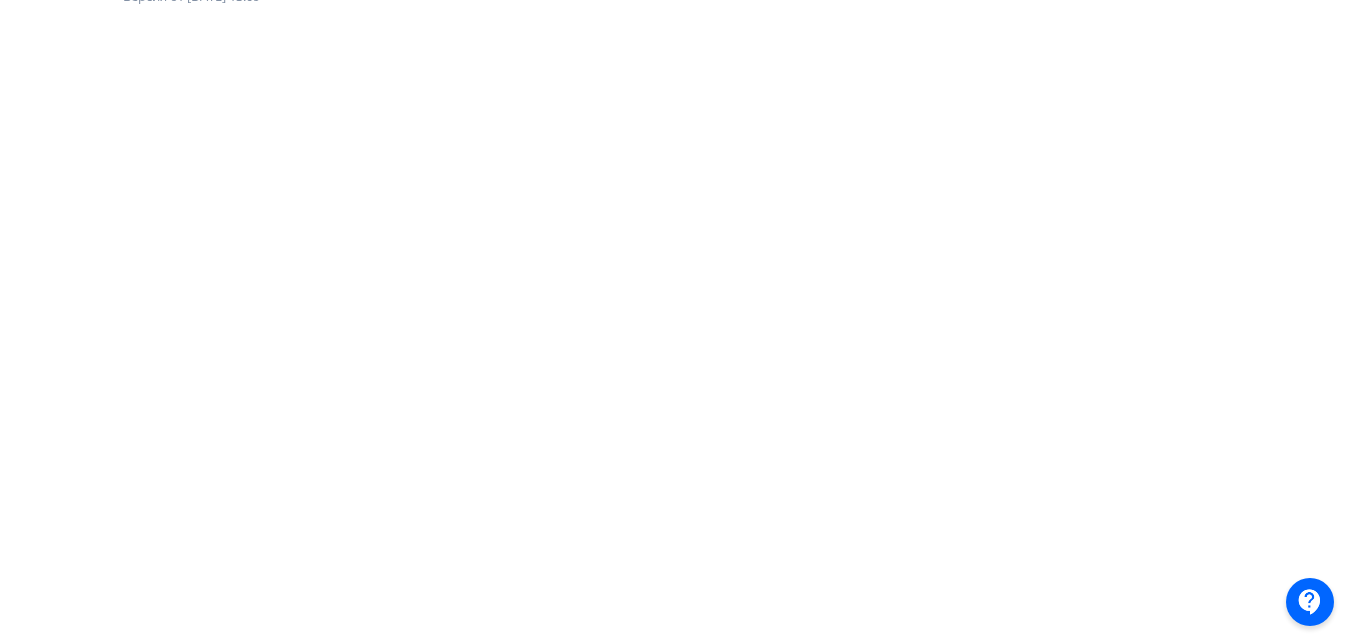 scroll, scrollTop: 205, scrollLeft: 0, axis: vertical 